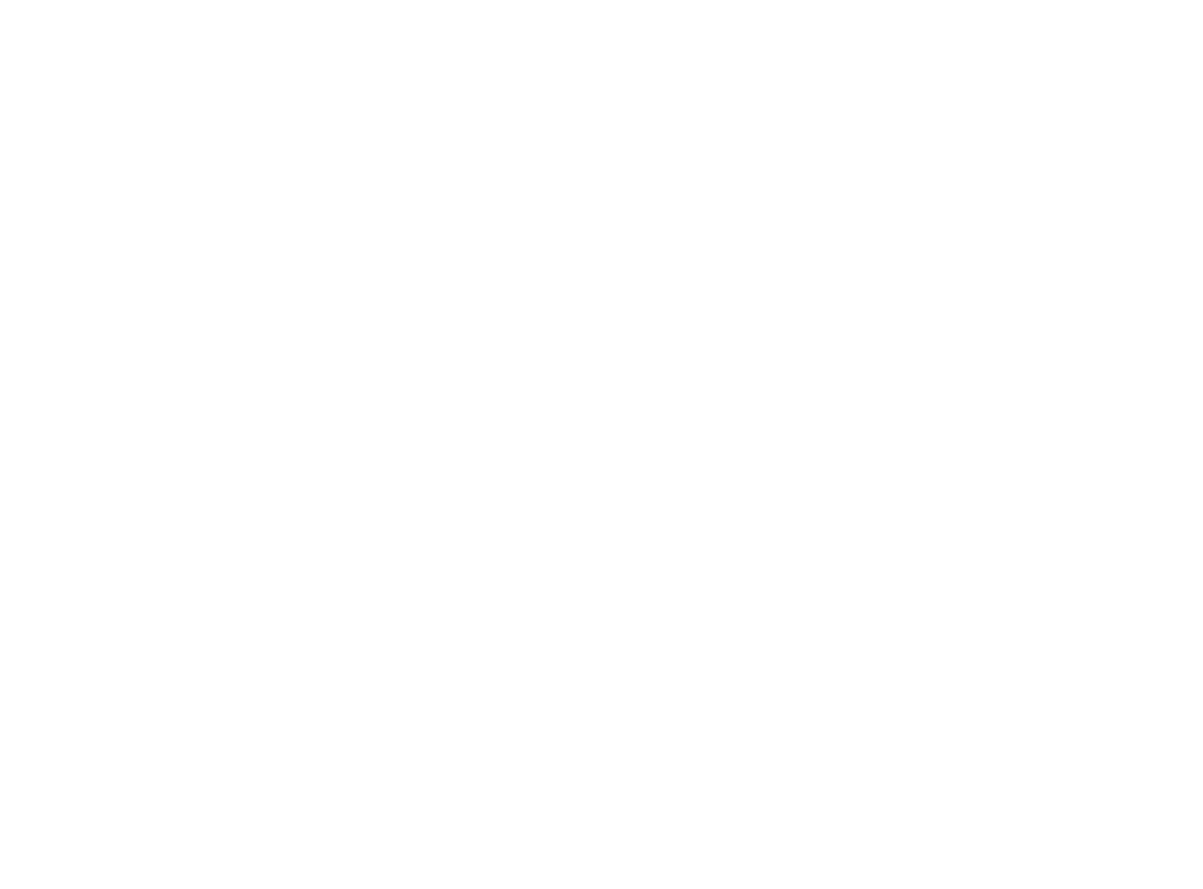 scroll, scrollTop: 0, scrollLeft: 0, axis: both 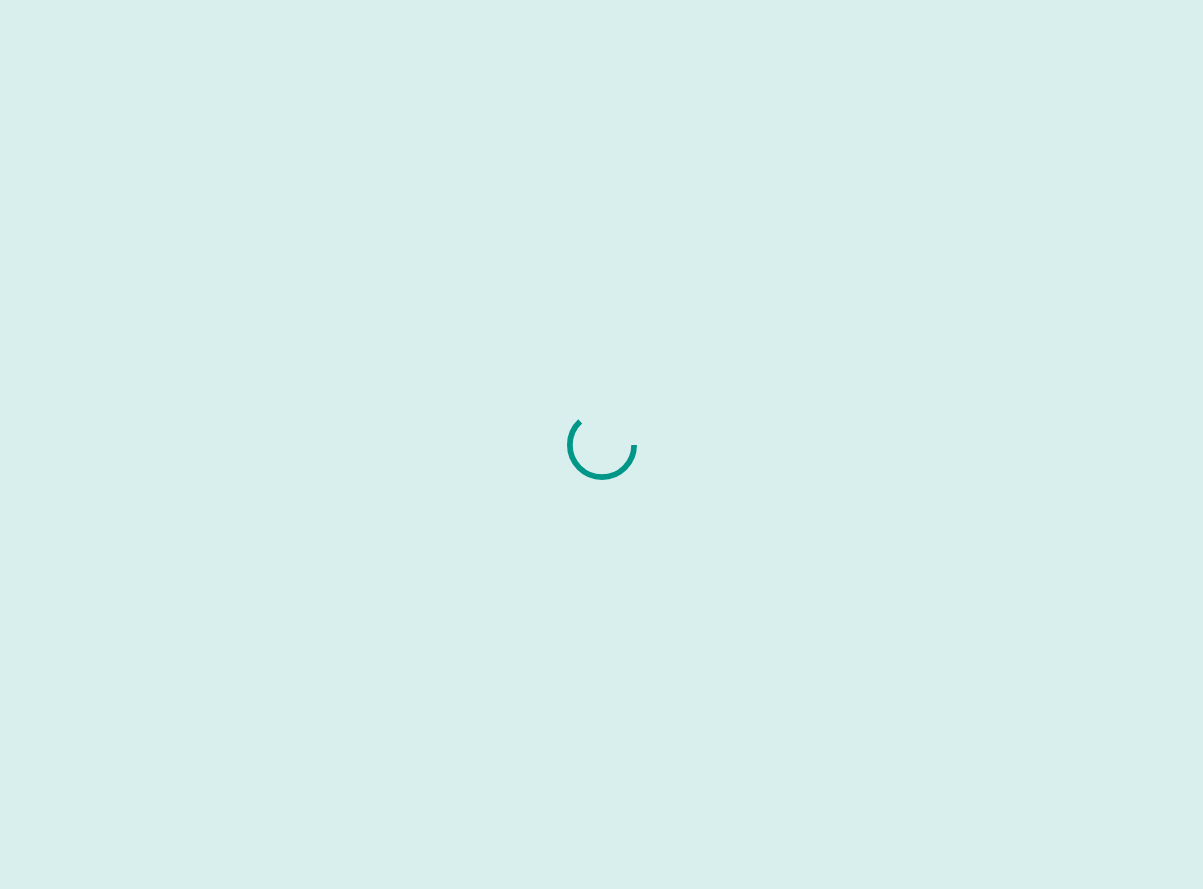 click at bounding box center (601, 444) 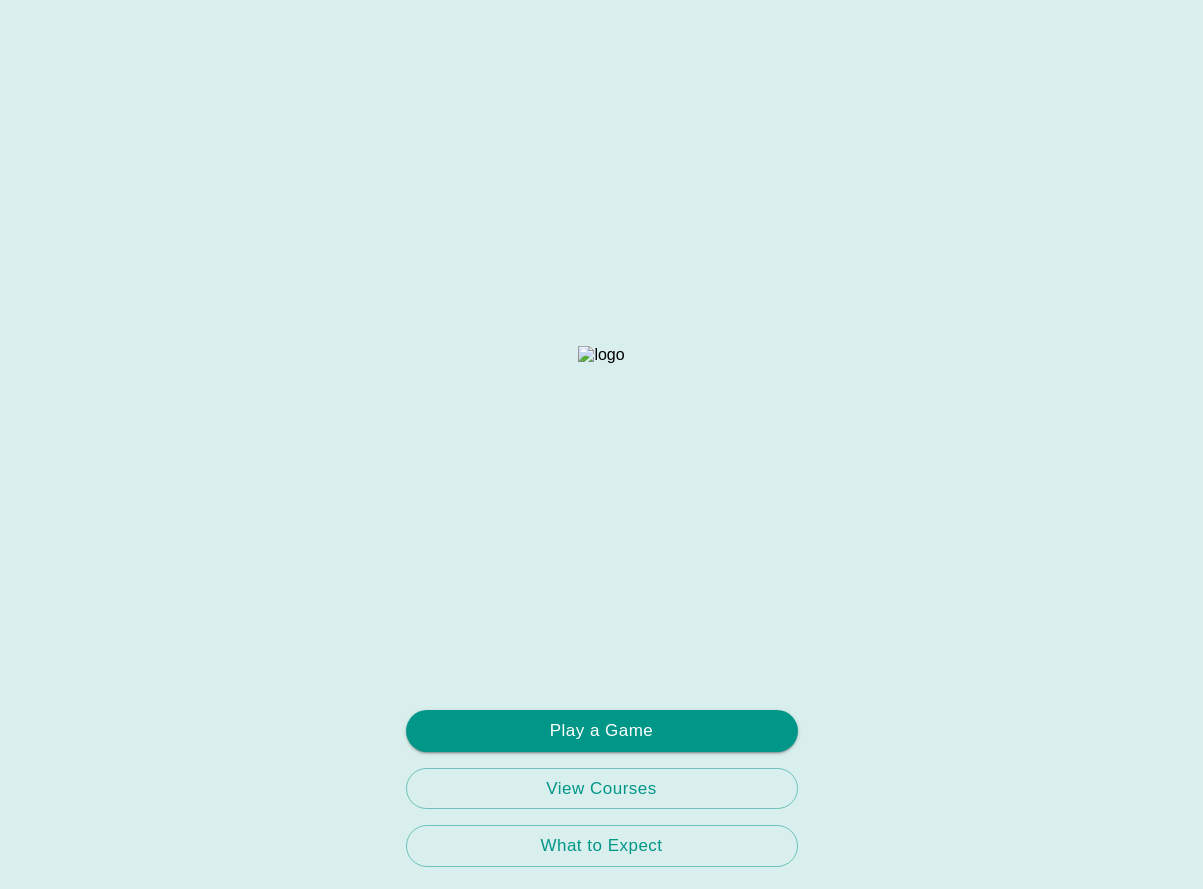 click on "Play a Game View Courses What to Expect" at bounding box center (601, 444) 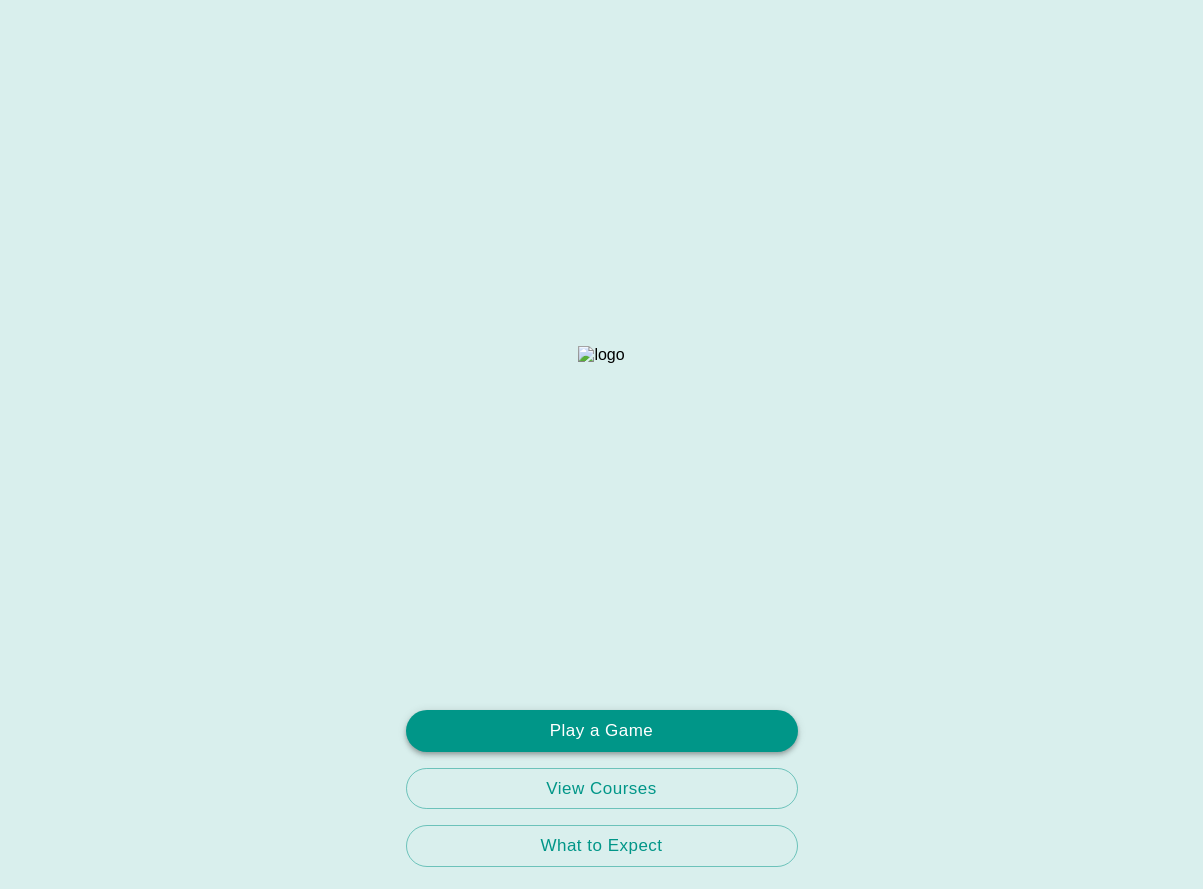 click on "Play a Game" at bounding box center [602, 731] 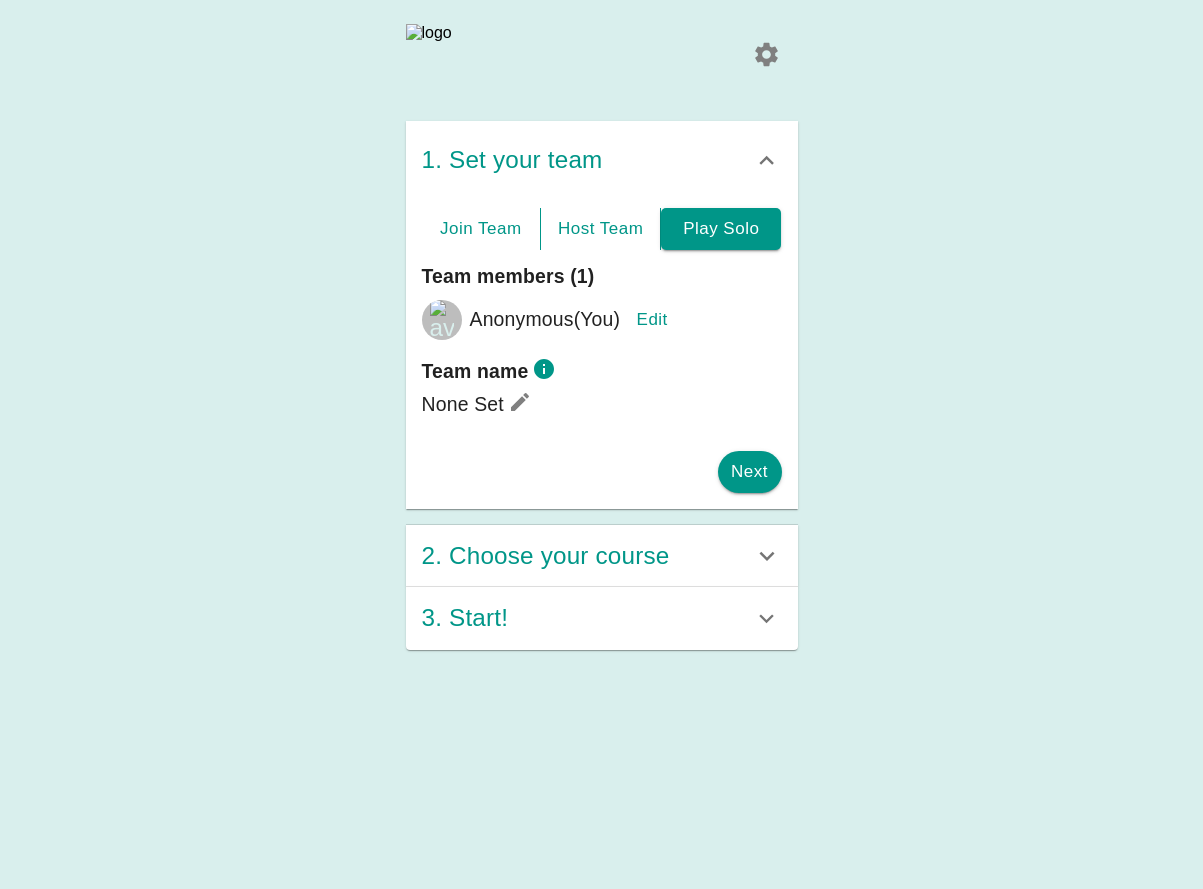 click on "Host Team" at bounding box center [601, 229] 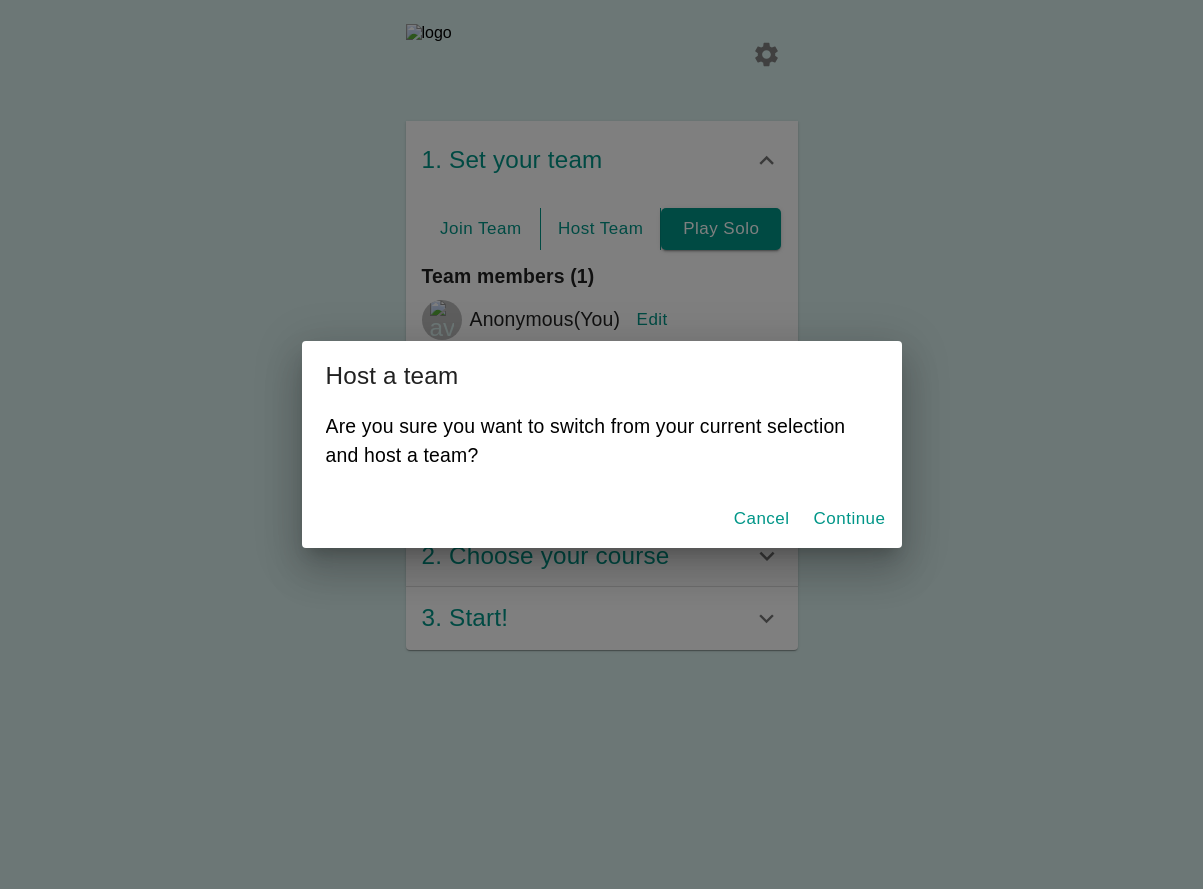 click on "Continue" at bounding box center [850, 519] 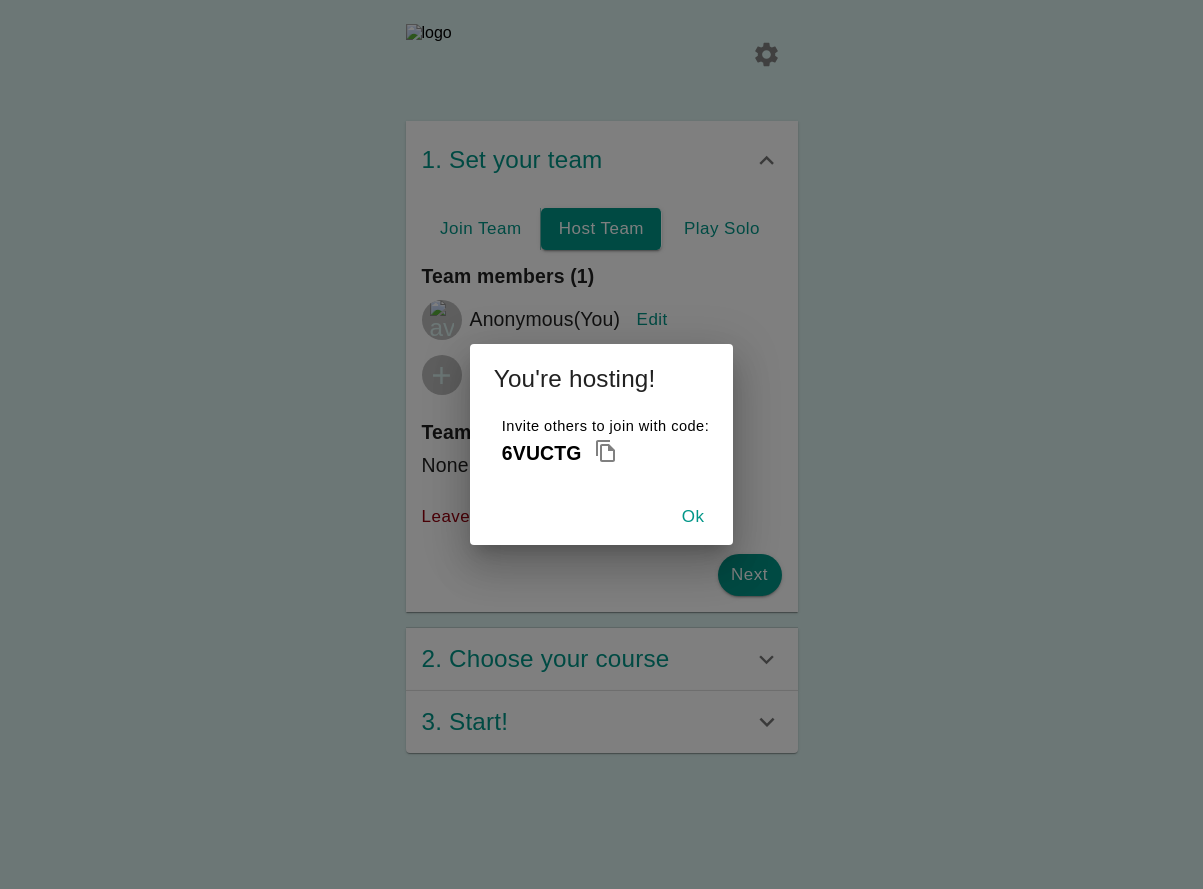 click at bounding box center [606, 451] 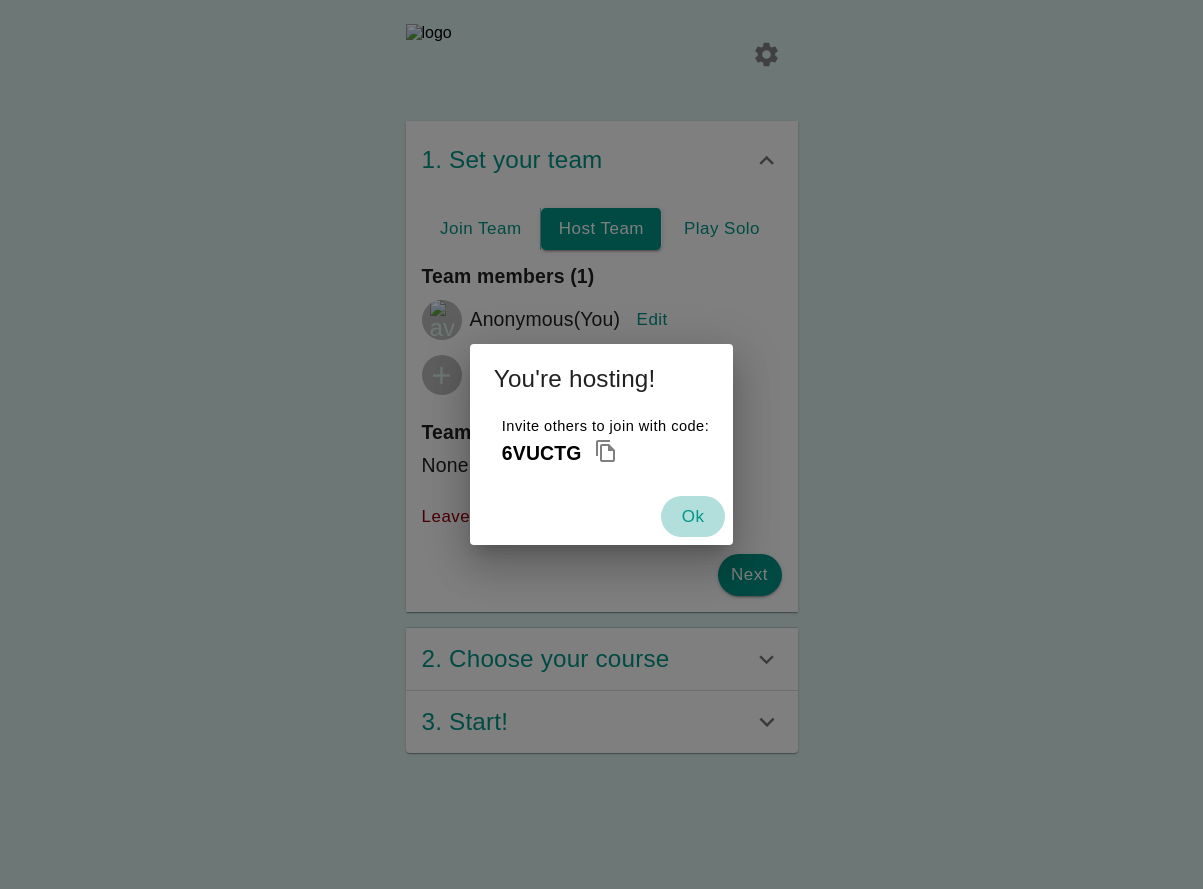 click on "Ok" at bounding box center (693, 517) 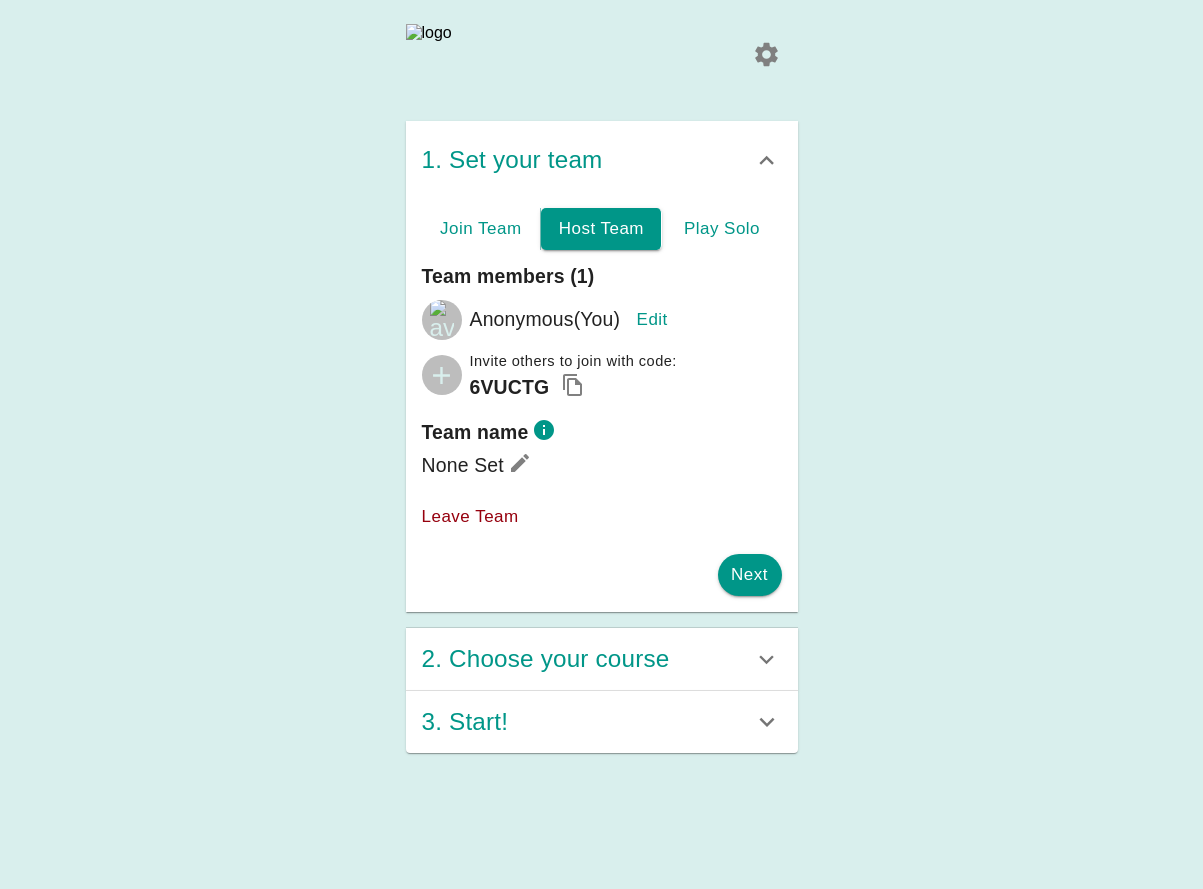 type 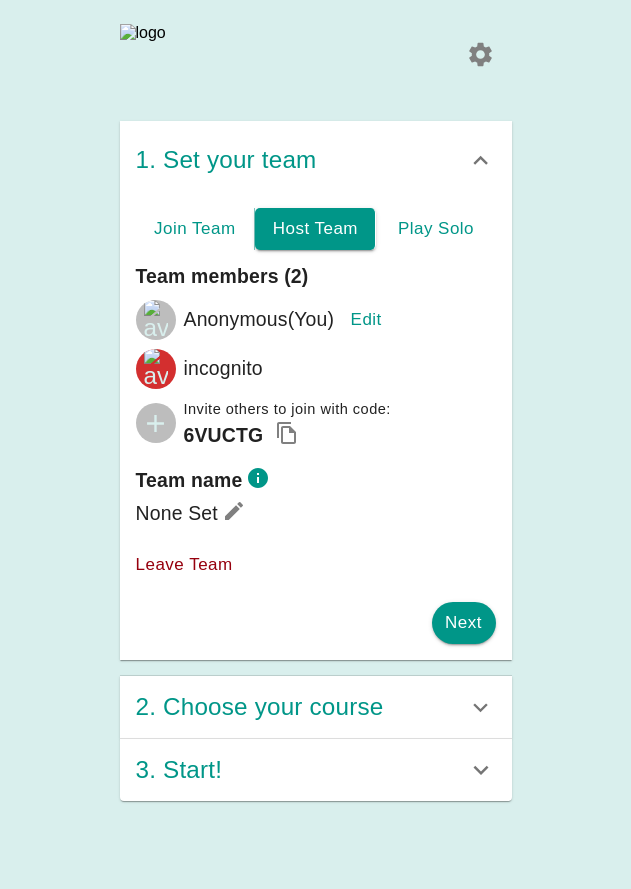 click on "Edit" at bounding box center (366, 320) 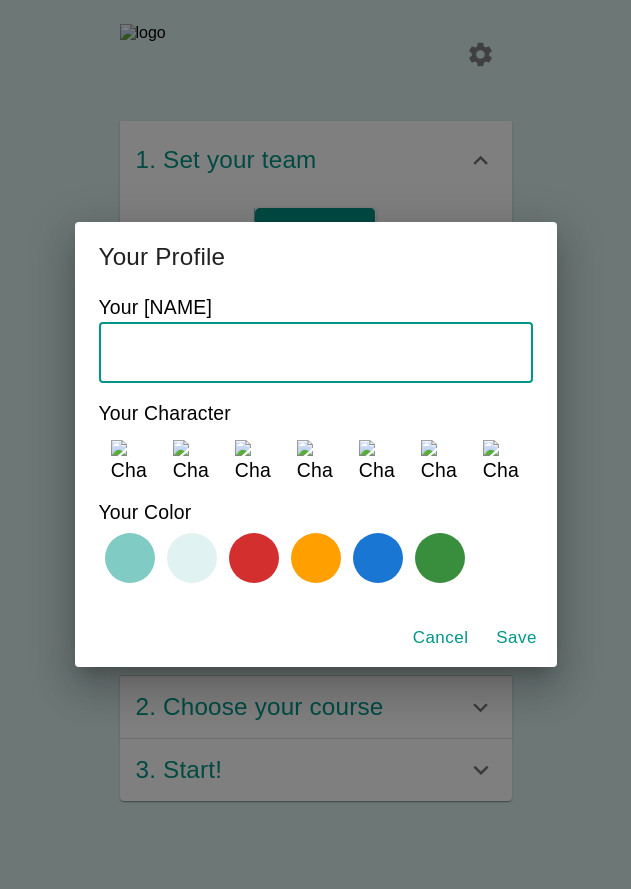 click at bounding box center [316, 352] 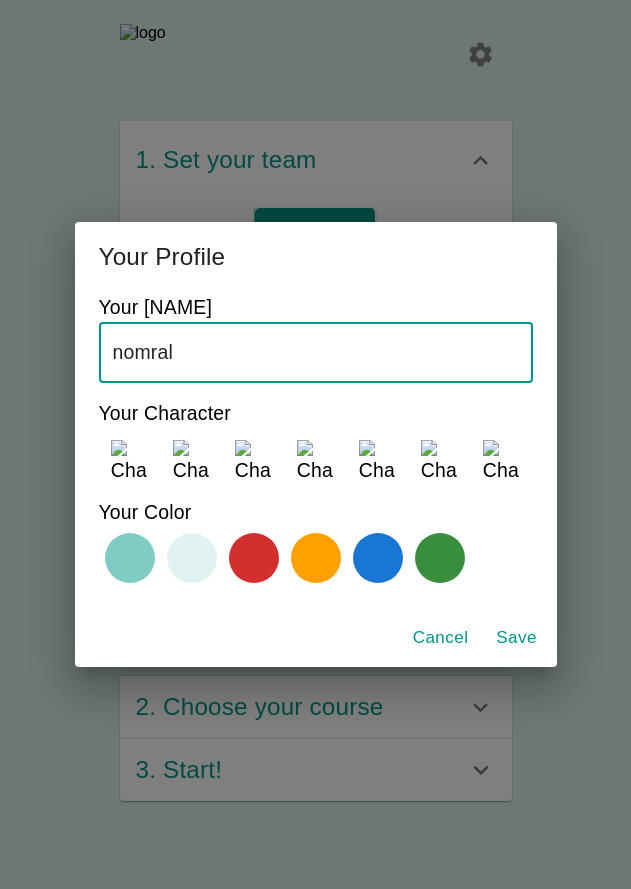 type on "nomral" 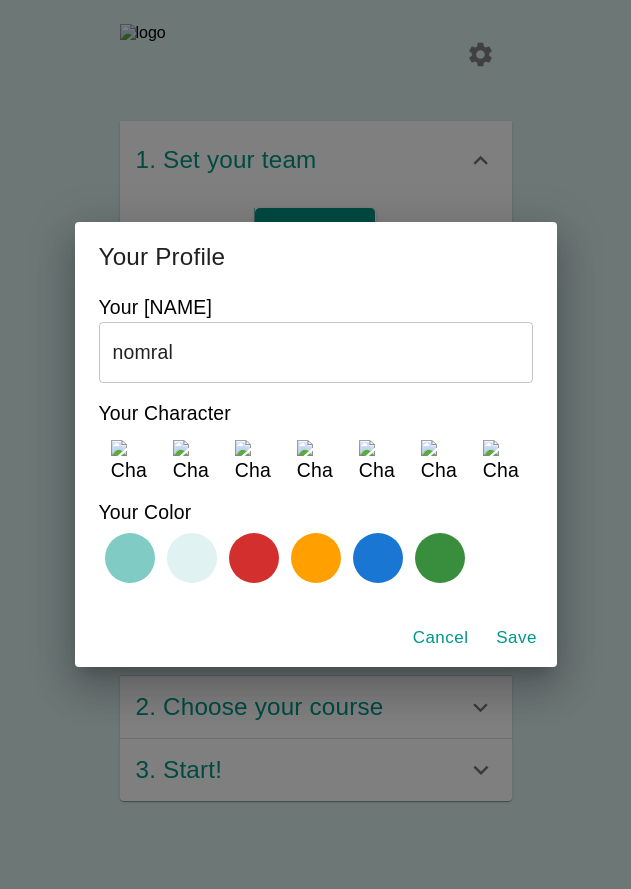 click at bounding box center (440, 459) 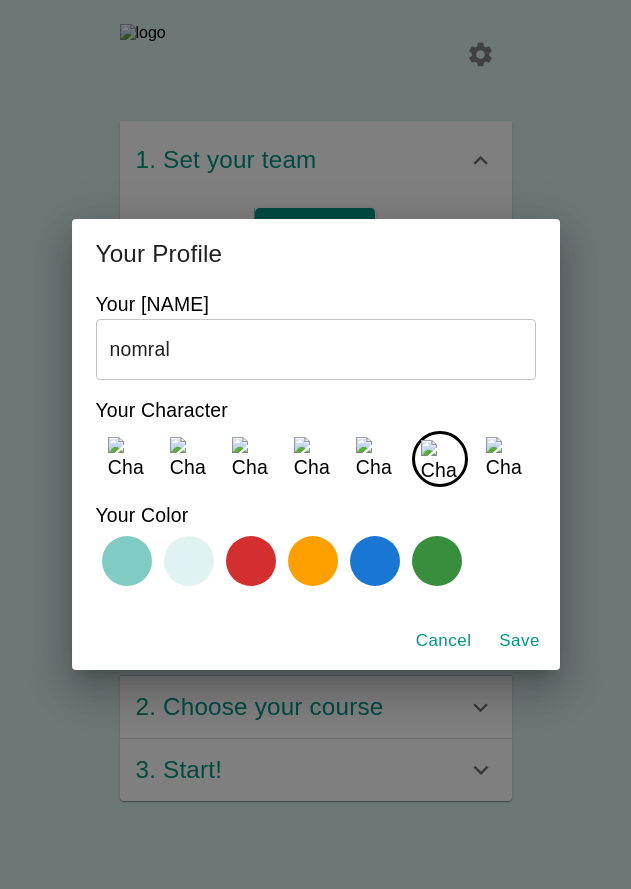 click at bounding box center (437, 561) 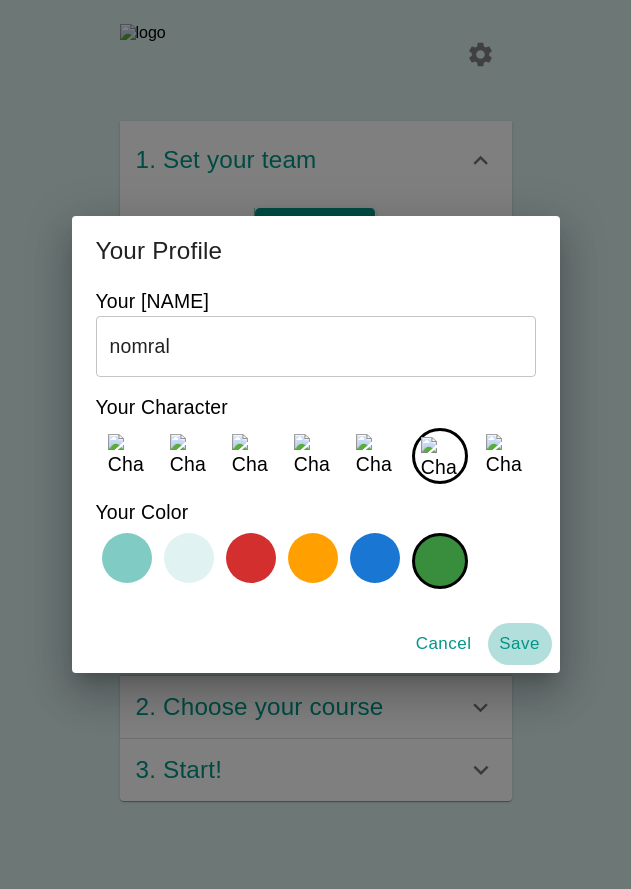click on "Save" at bounding box center (520, 644) 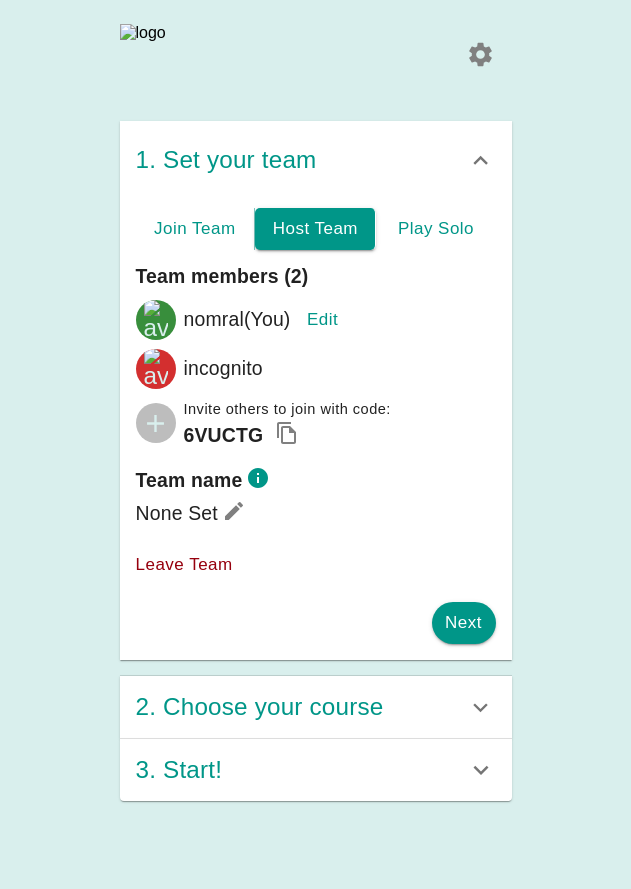 click at bounding box center (234, 511) 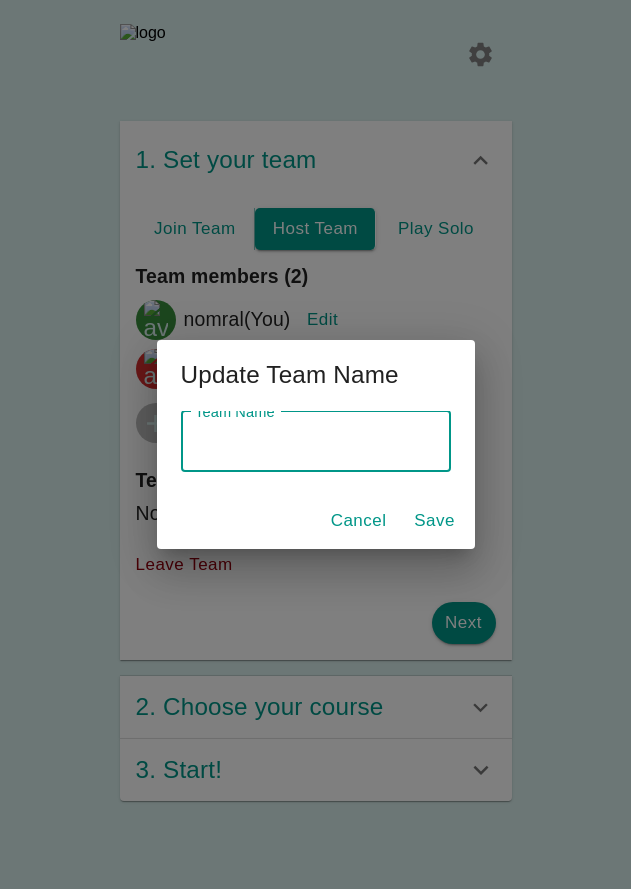 click on "Team Name" at bounding box center (316, 441) 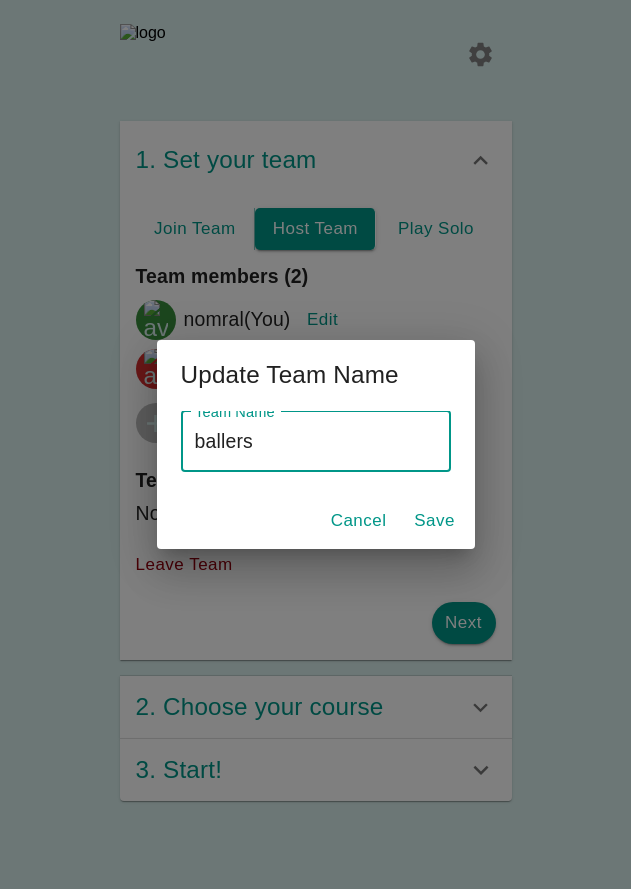 type on "ballers" 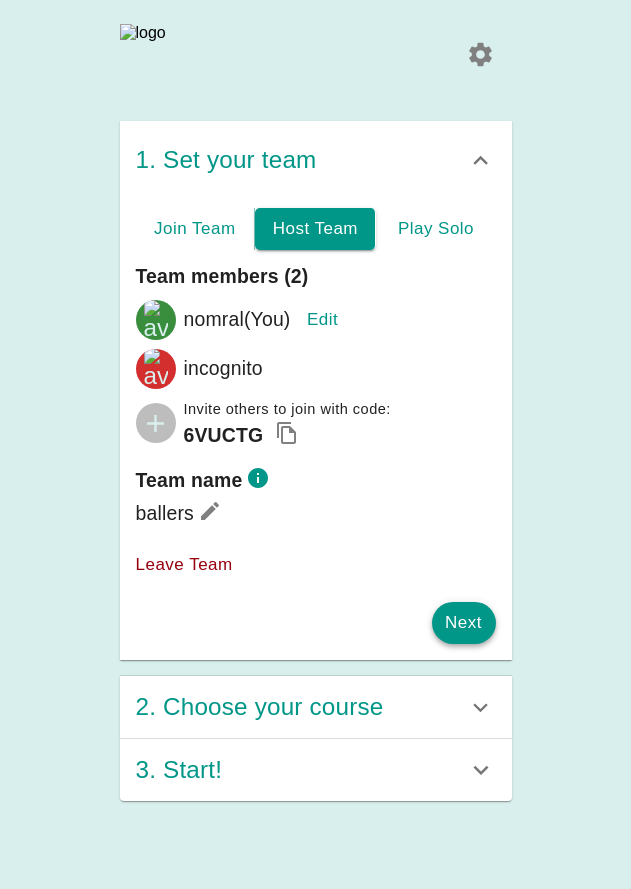 click on "Next" at bounding box center [464, 623] 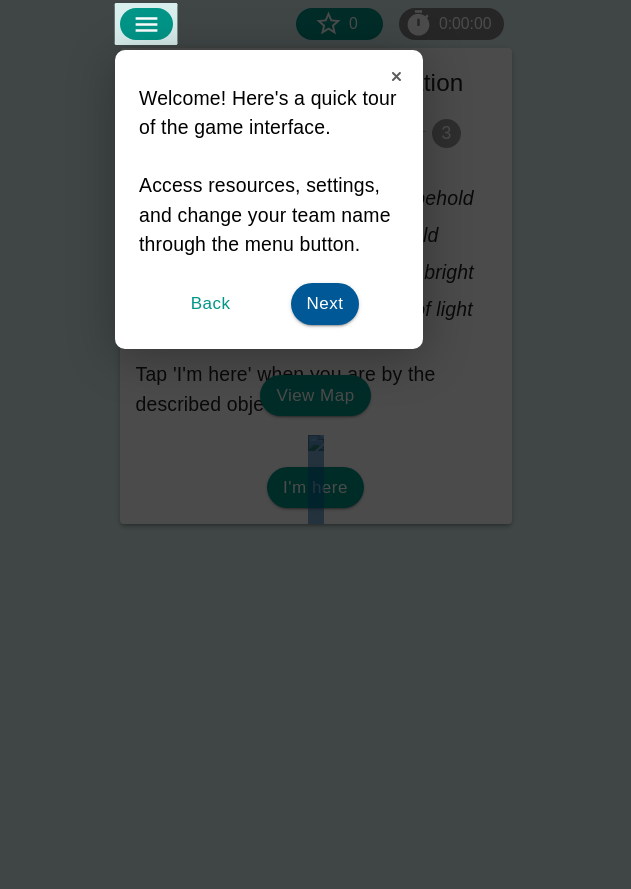 click at bounding box center [115, 3] 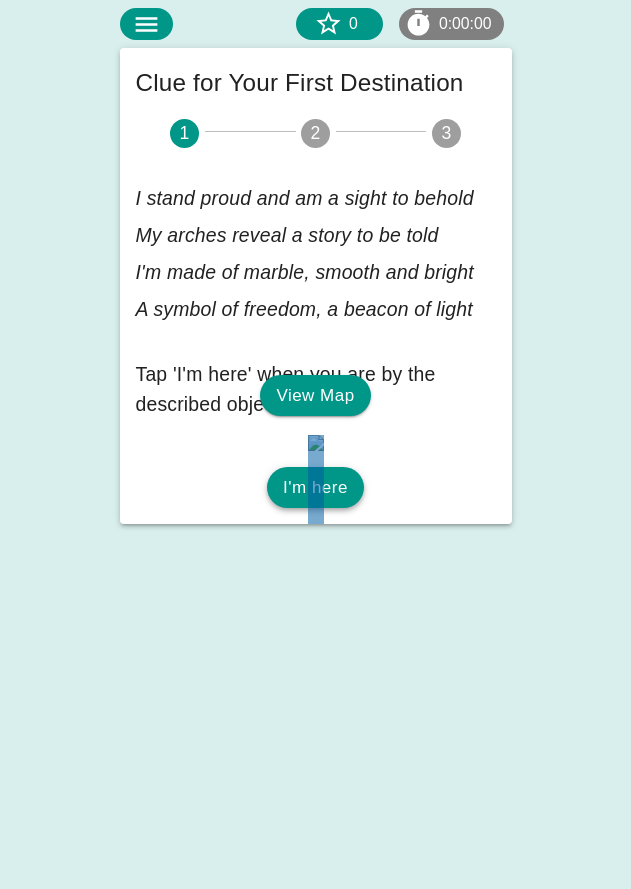 click on "I'm here" at bounding box center [315, 488] 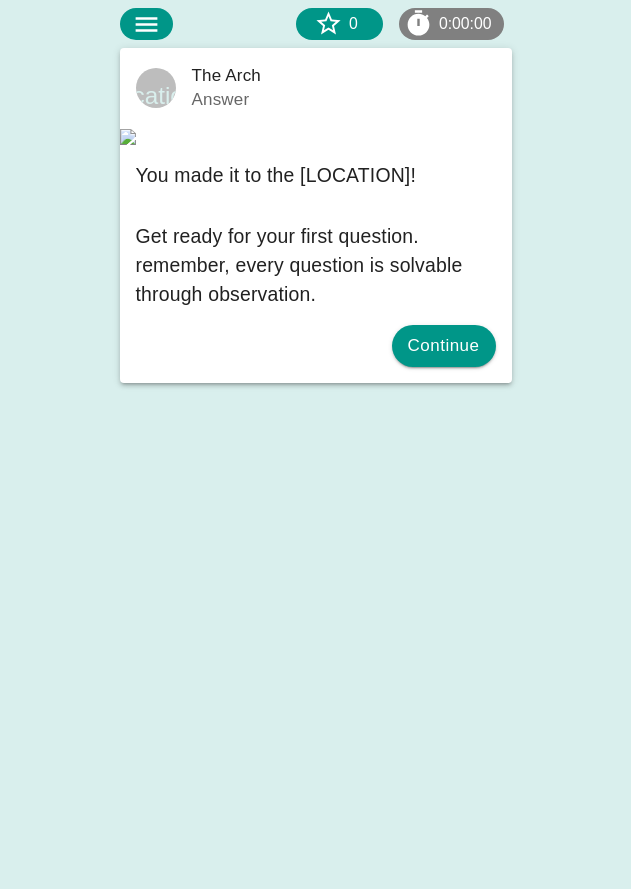 click on "Get ready for your first question. remember, every question is solvable through observation." at bounding box center (316, 265) 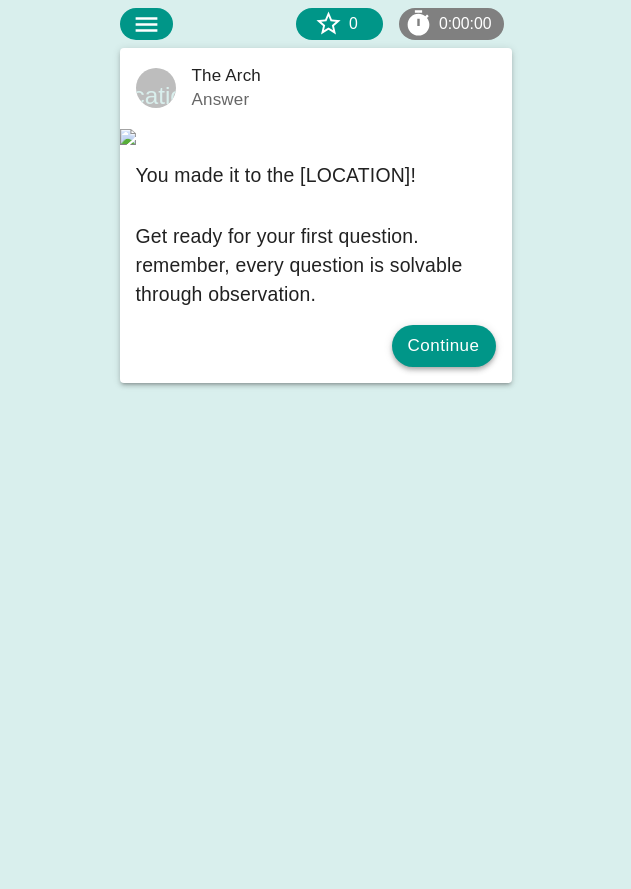 click on "Continue" at bounding box center (444, 346) 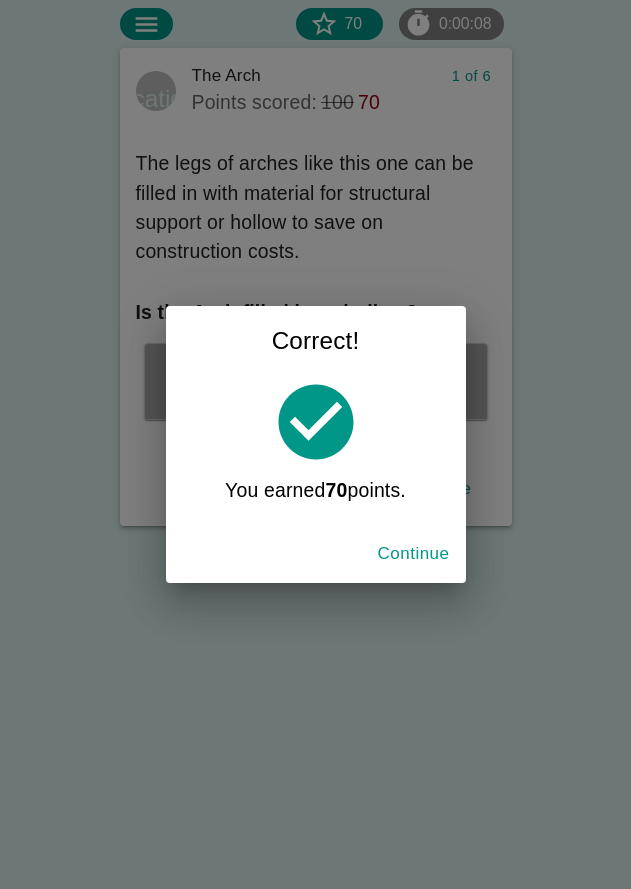 click on "Continue" at bounding box center (414, 554) 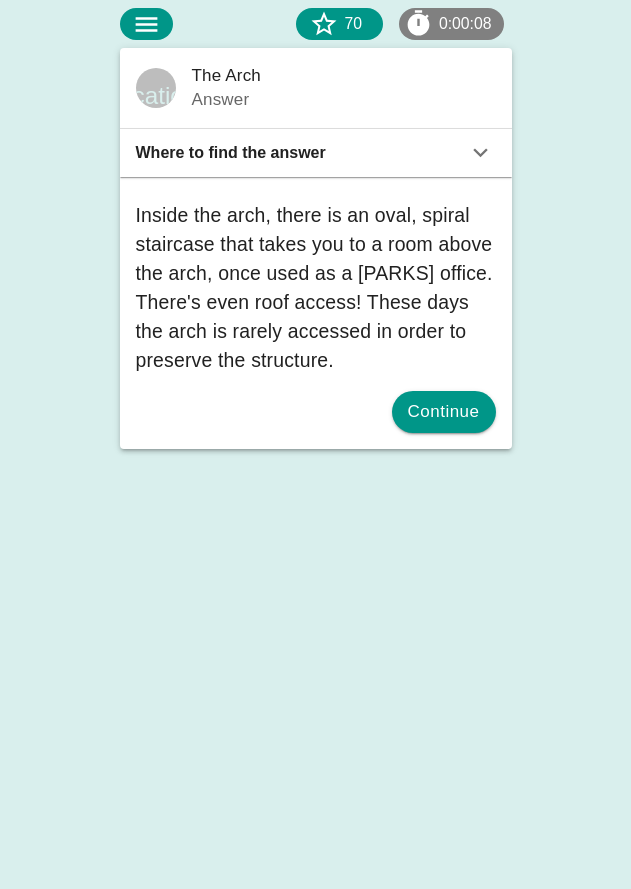 click on "70 0:00:08 The Arch Answer Where to find the answer On the Arch’s west side, you can see a door that lets people inside one of the arch legs, indicating that it is hollow. Inside the arch, there is an oval, spiral staircase that takes you to a room above the arch, once used as a [LOCATION] Parks office. There's even roof access! These days the arch is rarely accessed in order to preserve the structure. Continue" at bounding box center [315, 444] 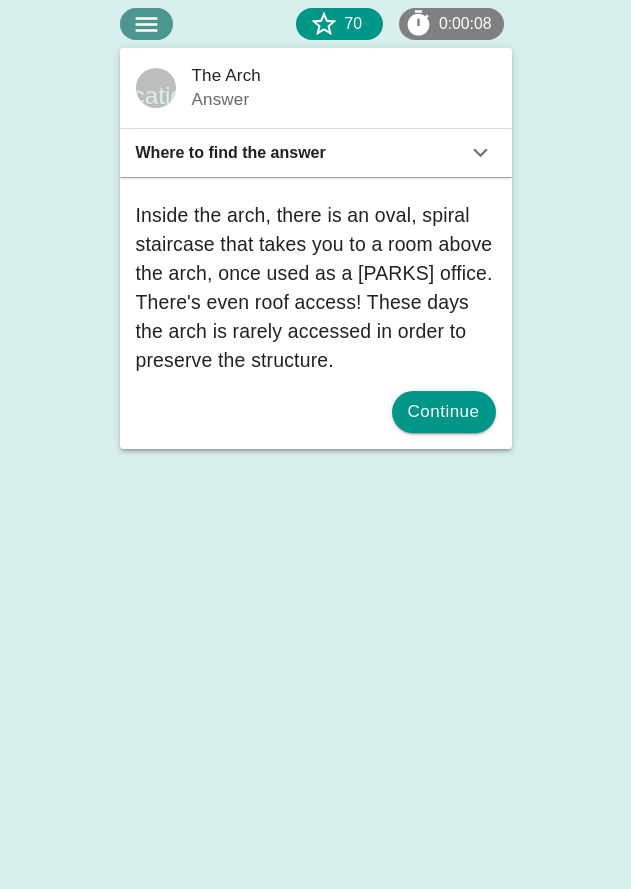 click at bounding box center (146, 24) 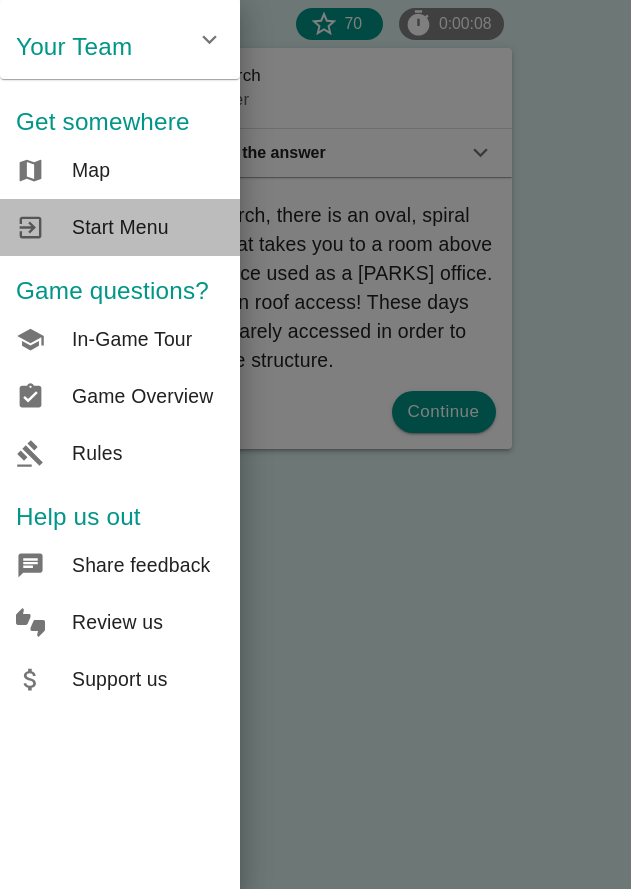 click on "Start Menu" at bounding box center (148, 170) 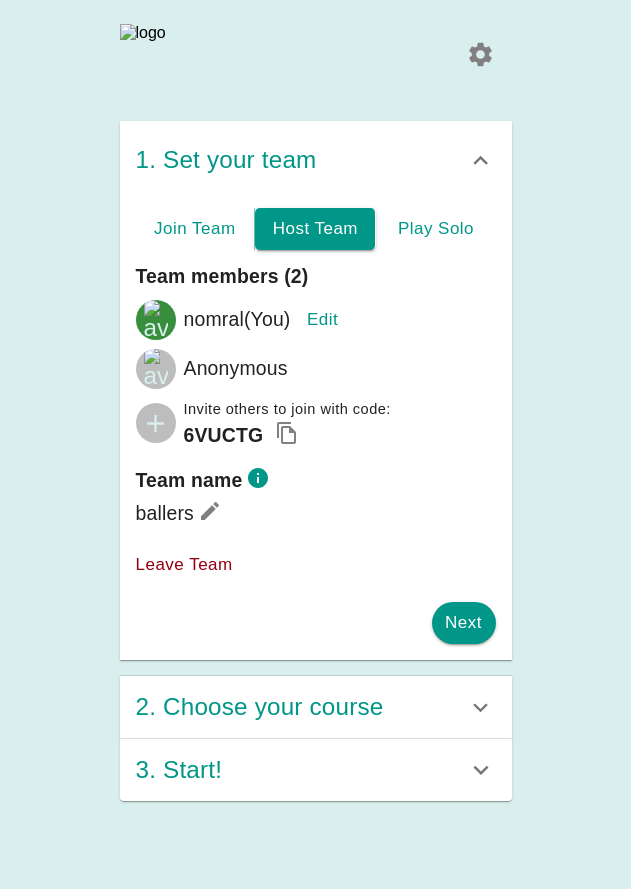 click at bounding box center (481, 54) 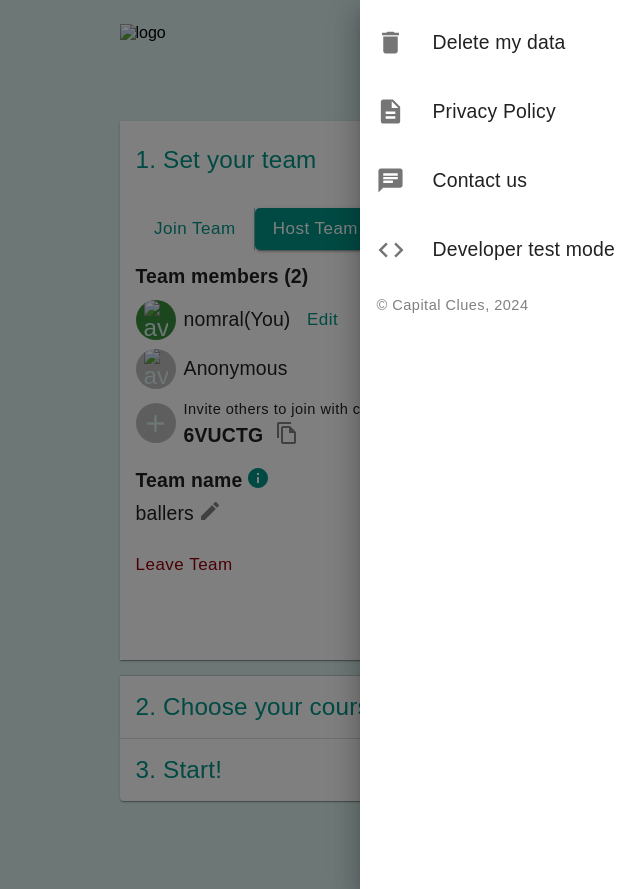 click on "Delete my data" at bounding box center (523, 42) 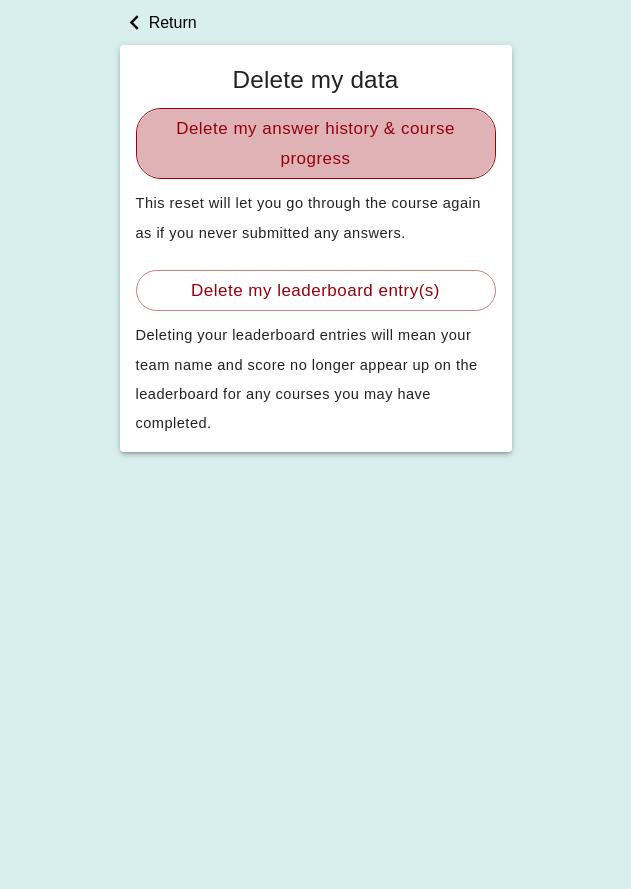 click on "Delete my answer history & course progress" at bounding box center (316, 144) 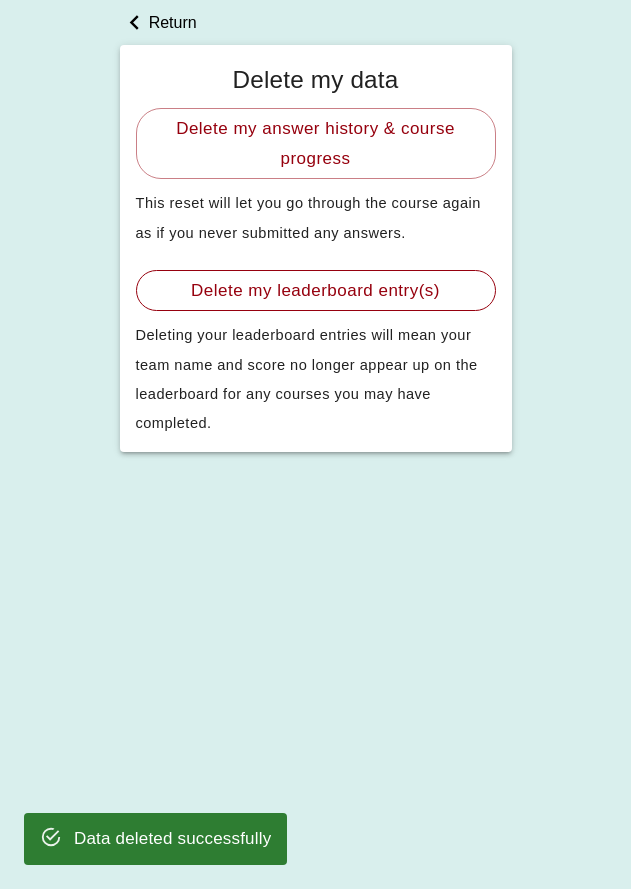 click on "Delete my leaderboard entry(s)" at bounding box center [316, 291] 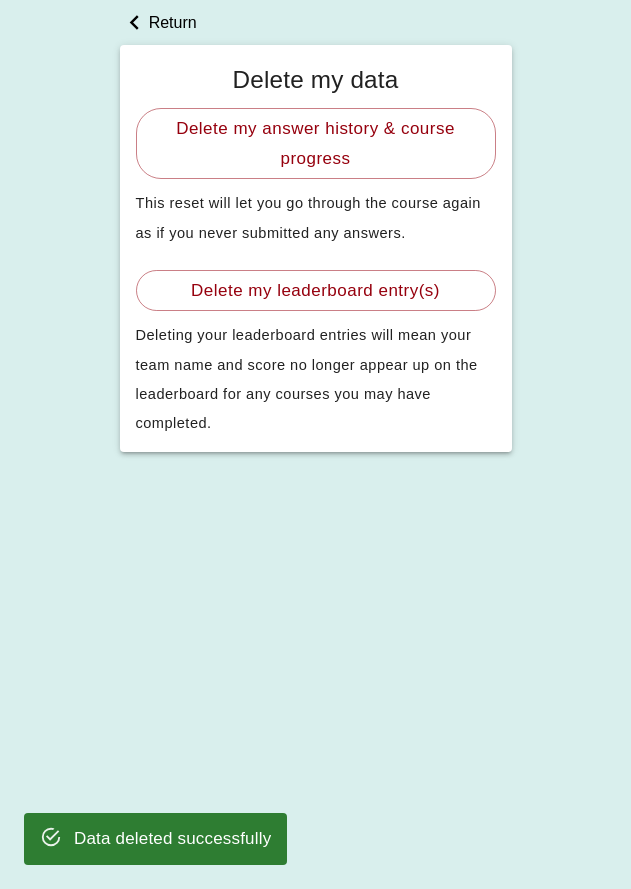 click on "Return" at bounding box center [158, 22] 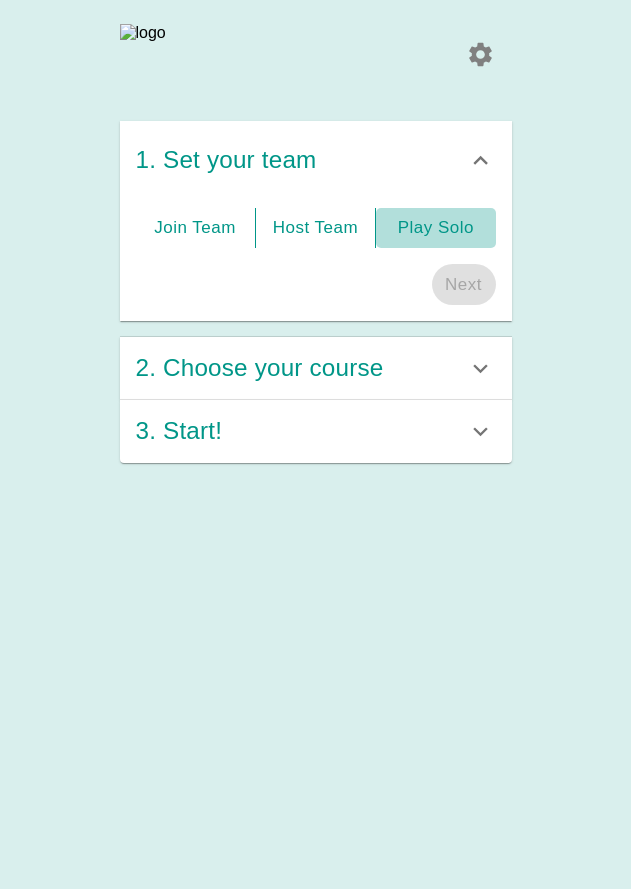 click on "Play Solo" at bounding box center (436, 228) 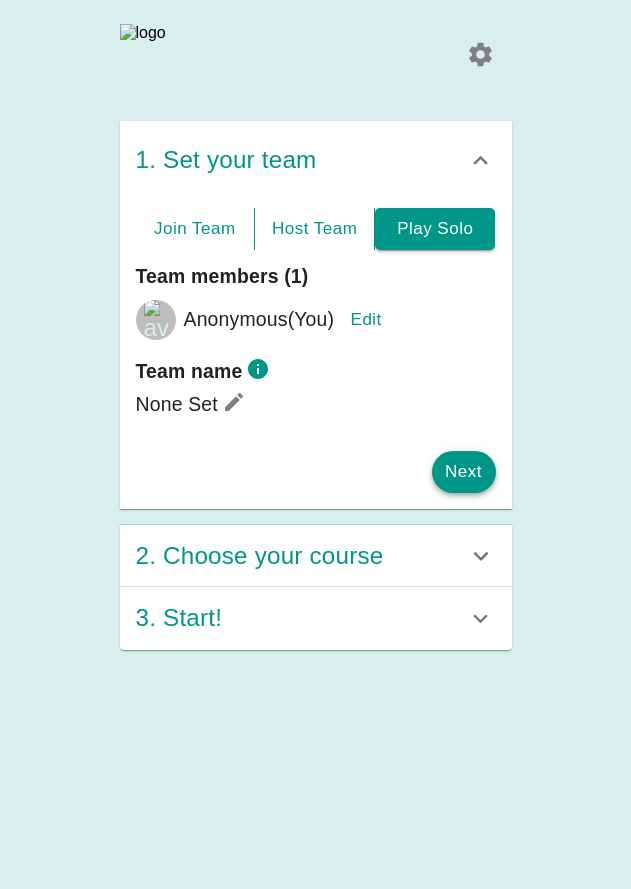 click on "Next" at bounding box center [464, 472] 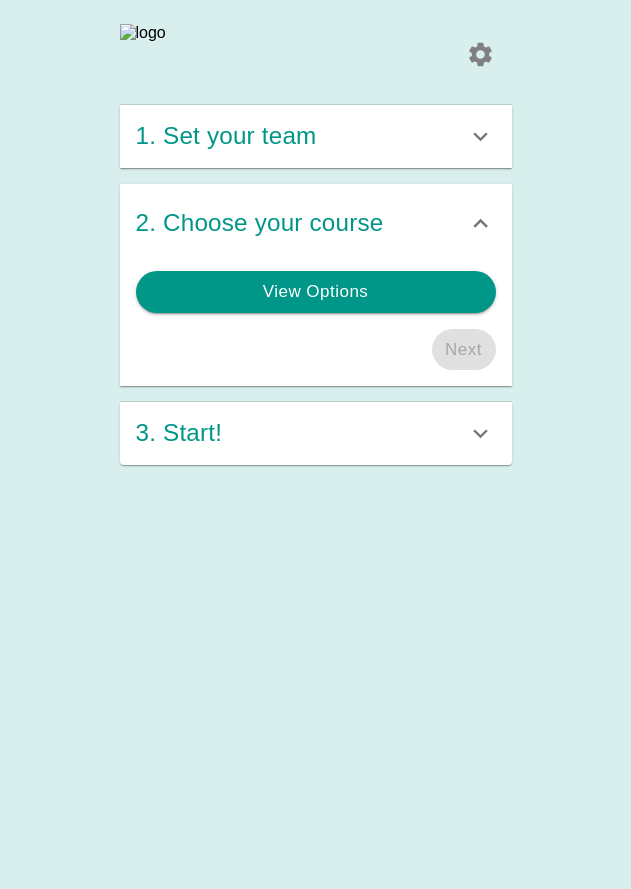 click on "View Options Next" at bounding box center [316, 325] 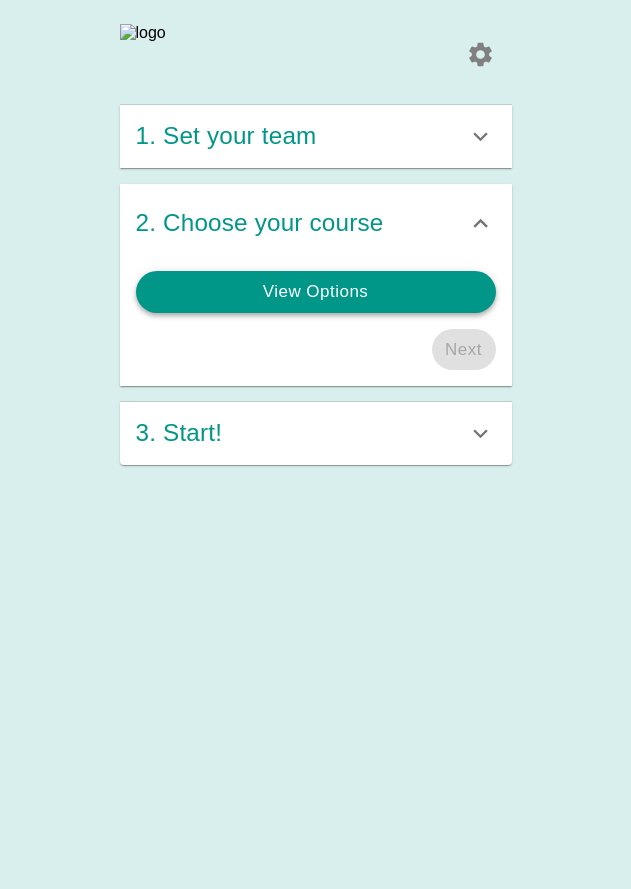 click on "View Options" at bounding box center (316, 292) 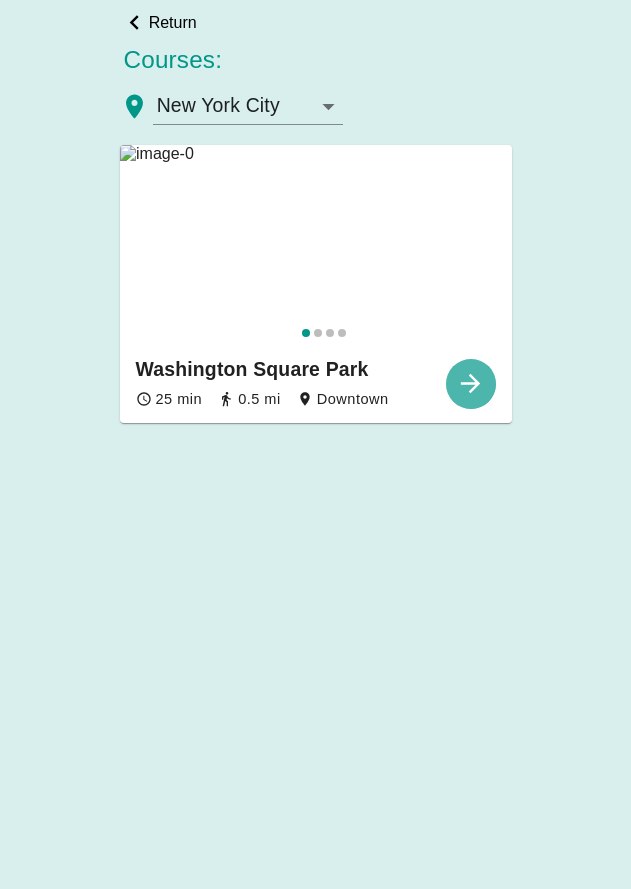 click at bounding box center (470, 383) 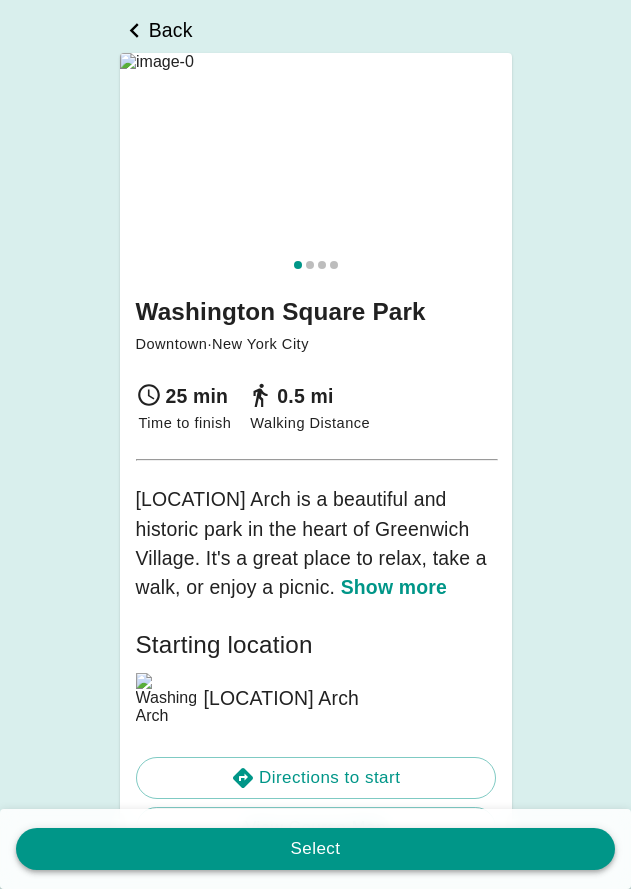 click on "Select" at bounding box center [315, 849] 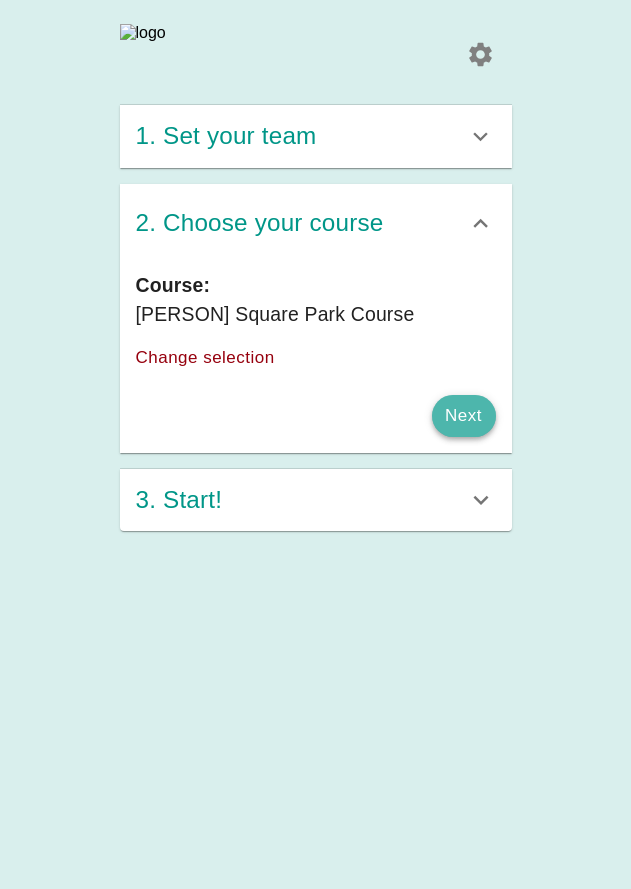 click on "Next" at bounding box center [464, 416] 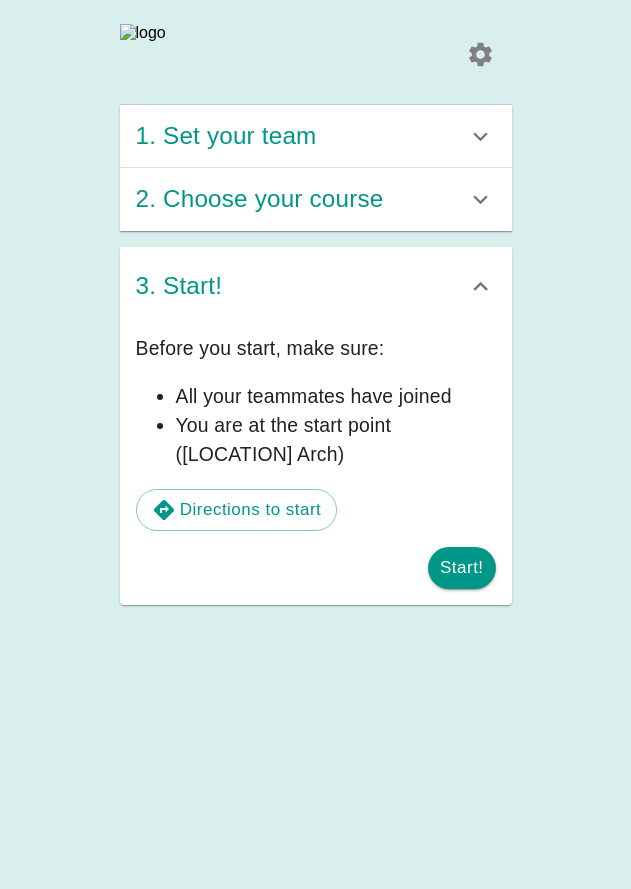 click on "Start!" at bounding box center (316, 560) 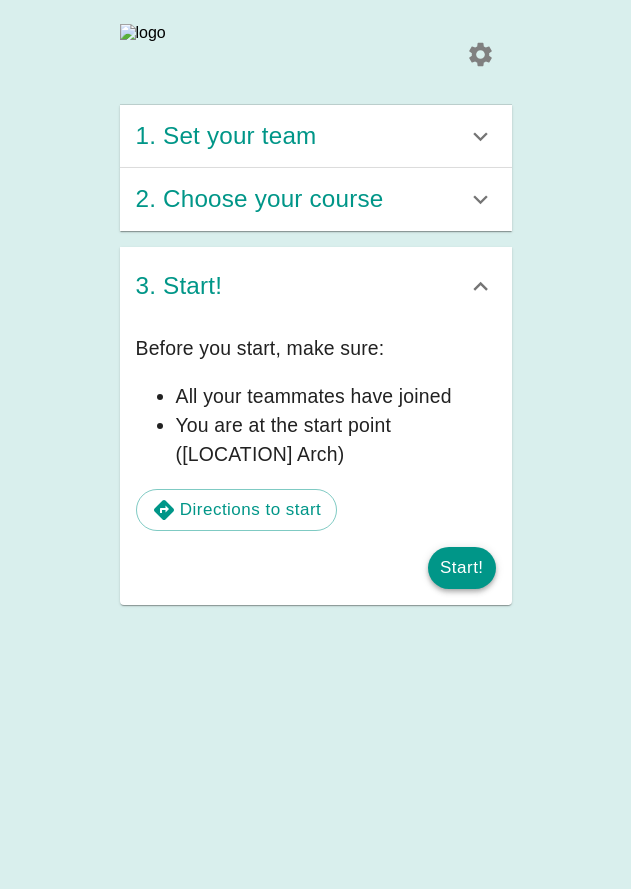 click on "Start!" at bounding box center (461, 568) 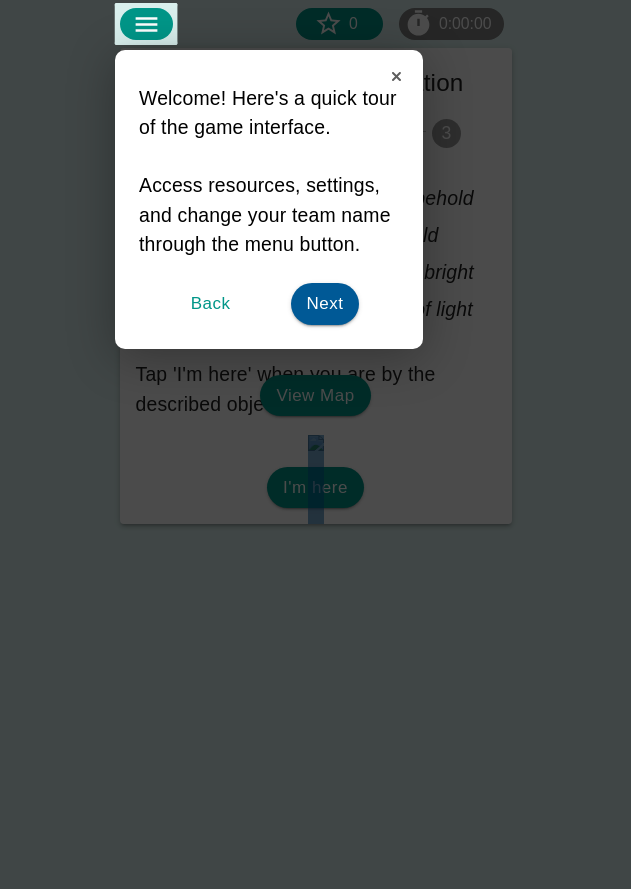 click at bounding box center (115, 3) 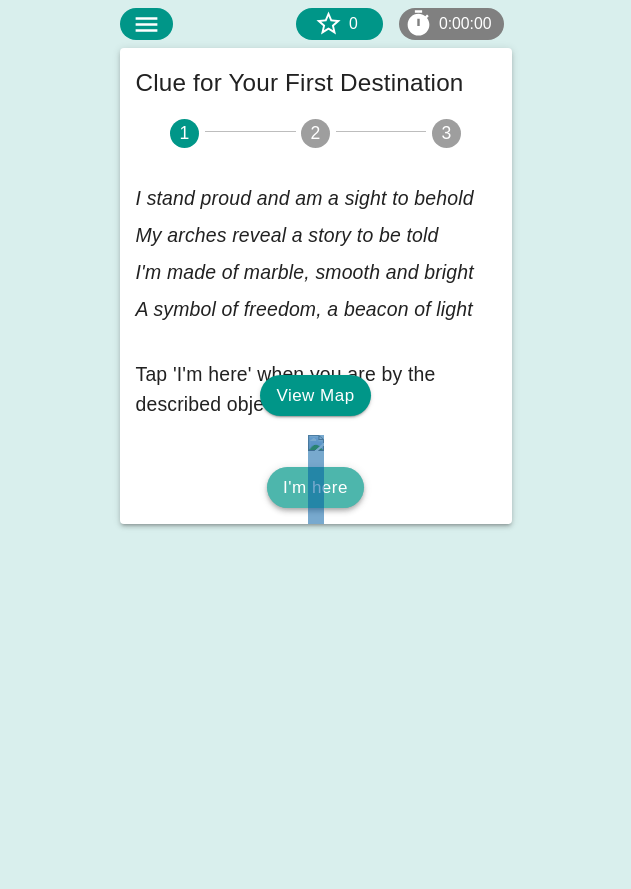 click on "I'm here" at bounding box center (315, 488) 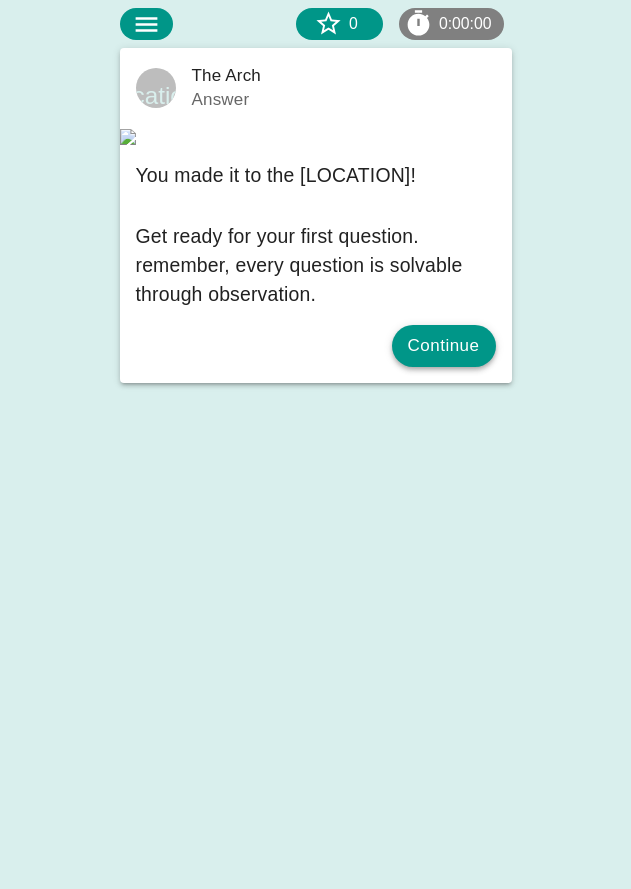 click on "Continue" at bounding box center (444, 346) 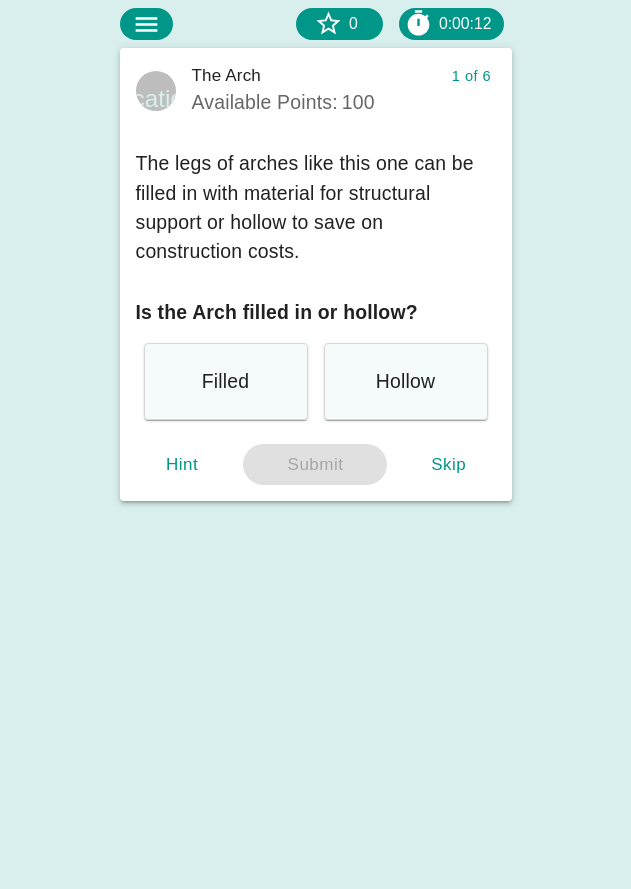 click on "Hollow" at bounding box center [225, 381] 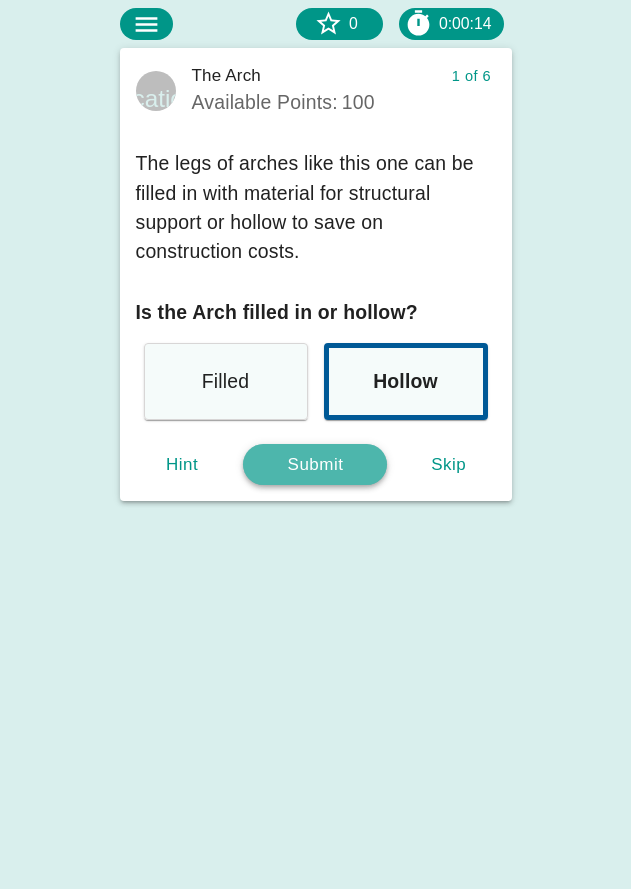 click on "Submit" at bounding box center [315, 465] 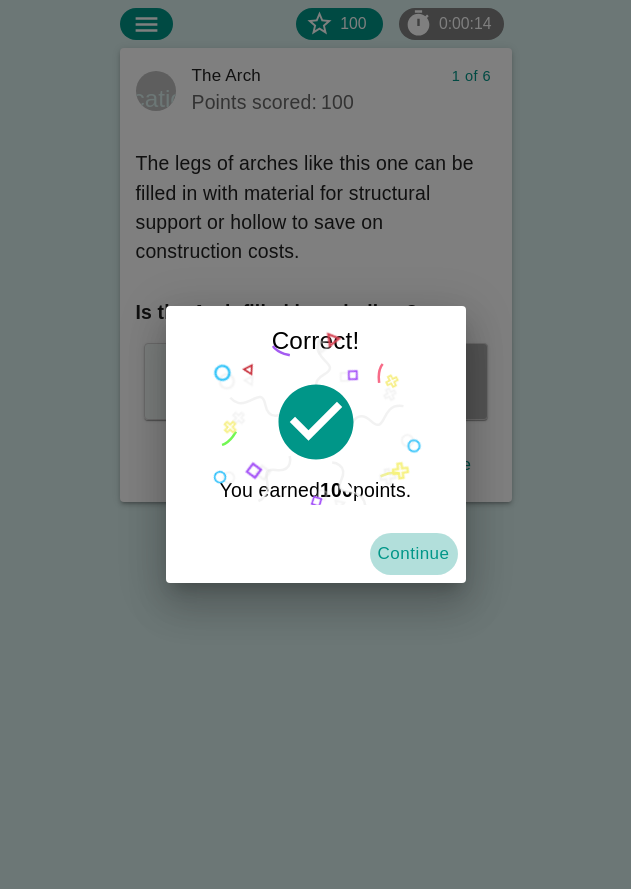 click on "Continue" at bounding box center (414, 554) 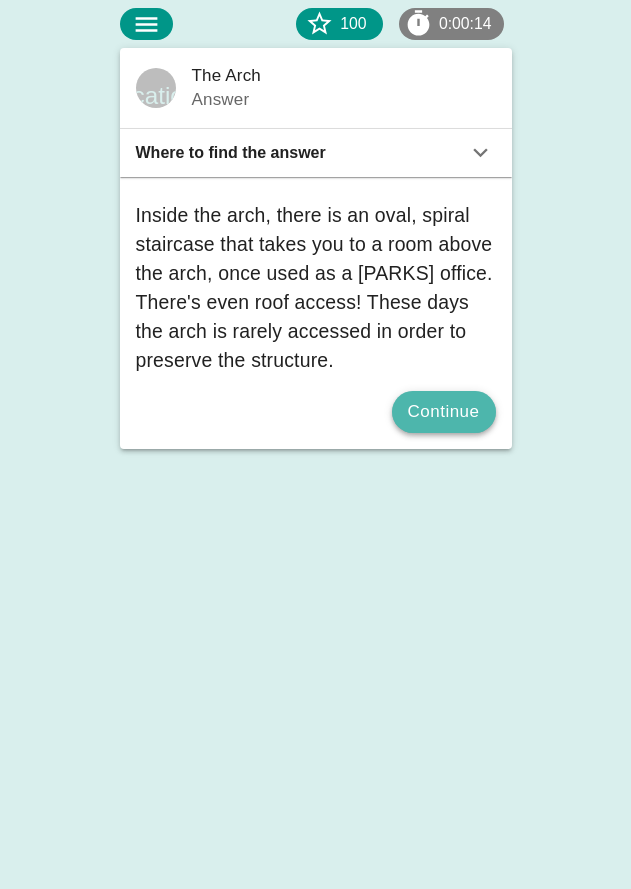 click on "Continue" at bounding box center [444, 412] 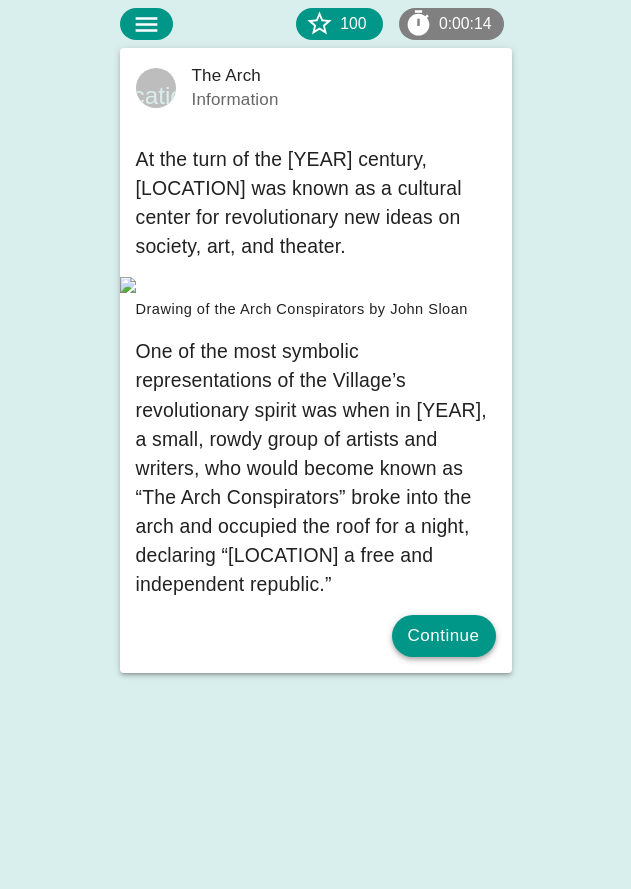 scroll, scrollTop: 106, scrollLeft: 0, axis: vertical 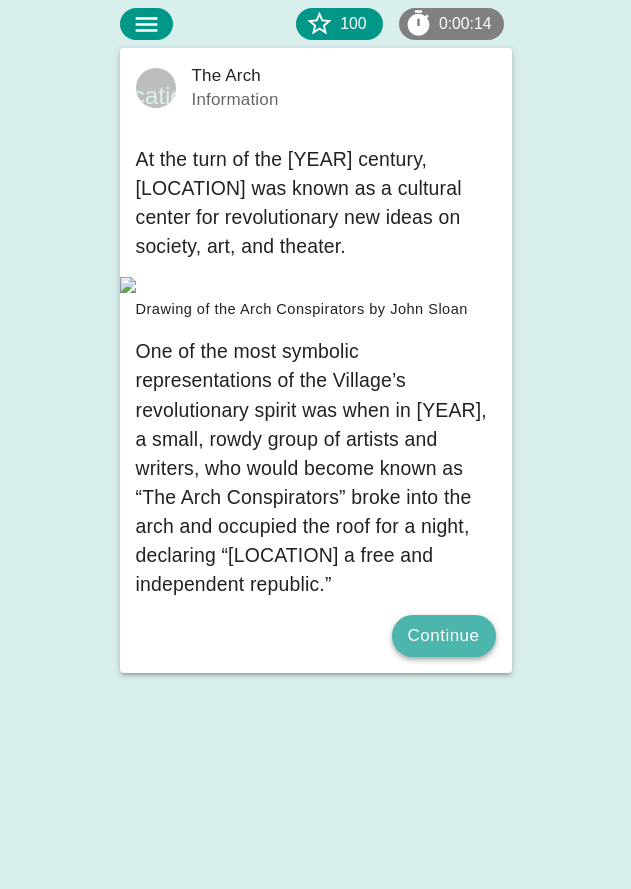 click on "Continue" at bounding box center [444, 636] 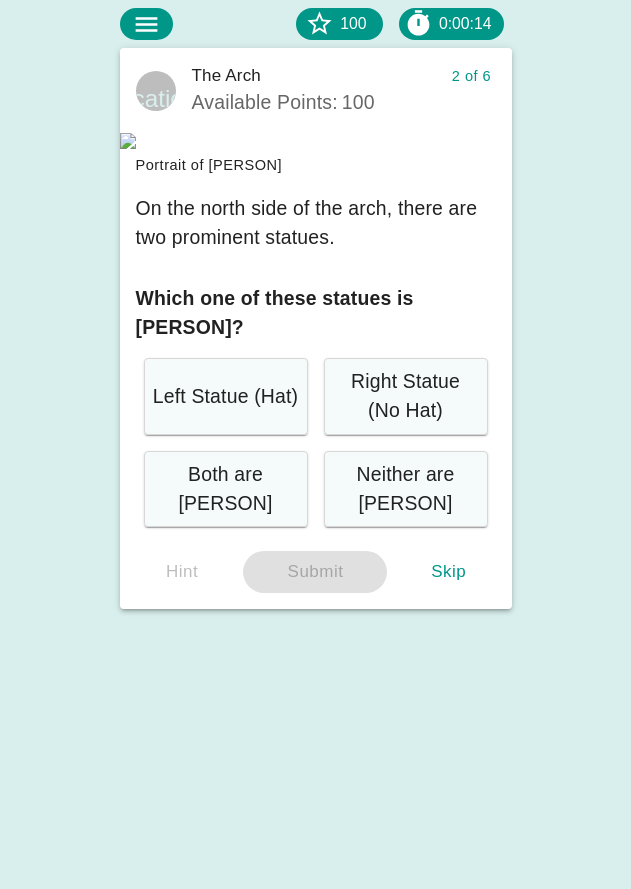 scroll, scrollTop: 0, scrollLeft: 0, axis: both 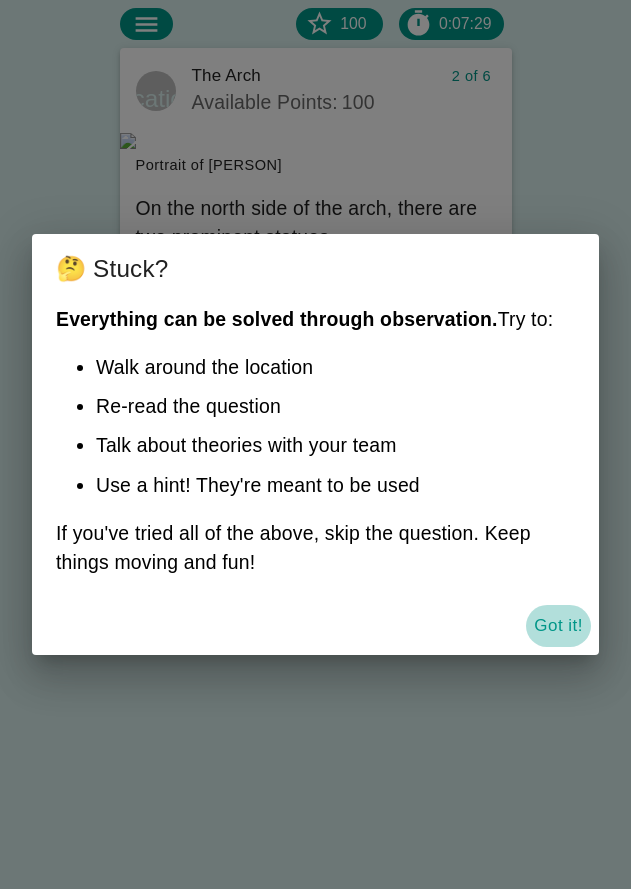click on "Got it!" at bounding box center (558, 626) 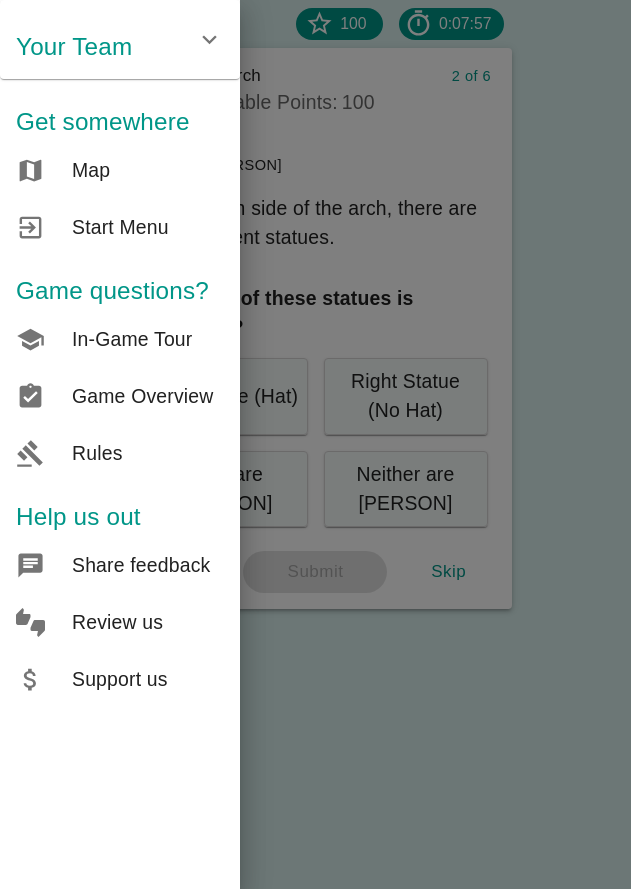 click at bounding box center [315, 444] 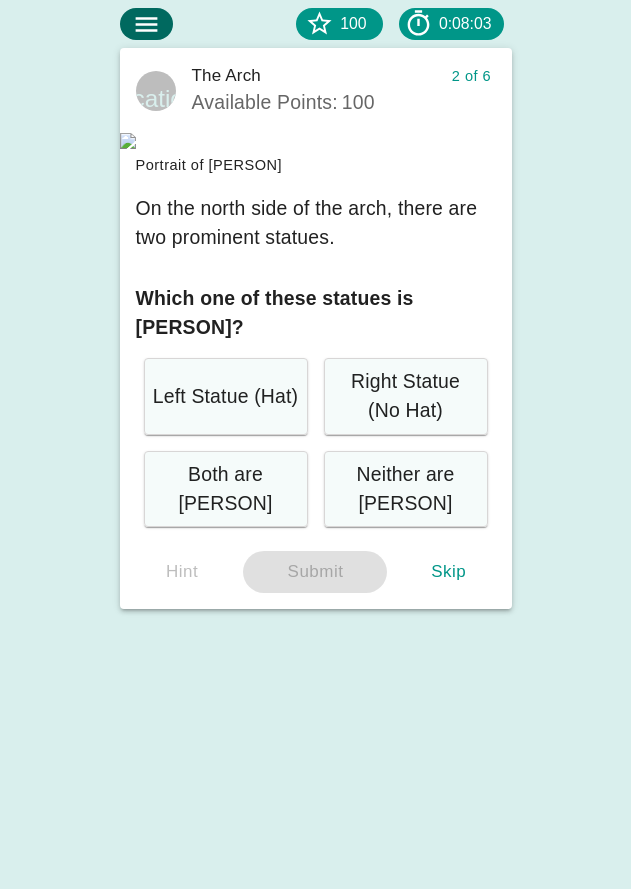 click on "100 0:08:03" at bounding box center (342, 24) 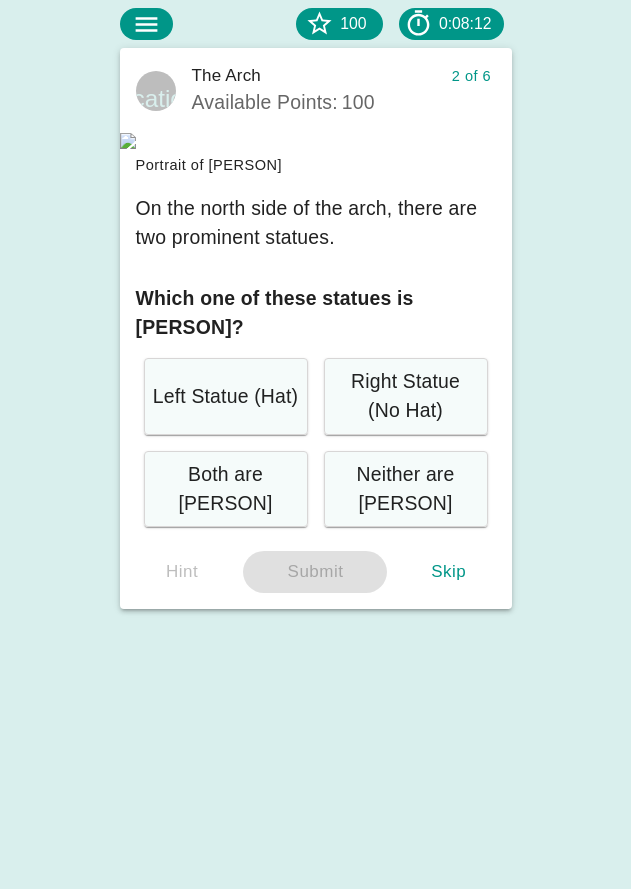 click on "Neither are [PERSON]" at bounding box center (225, 396) 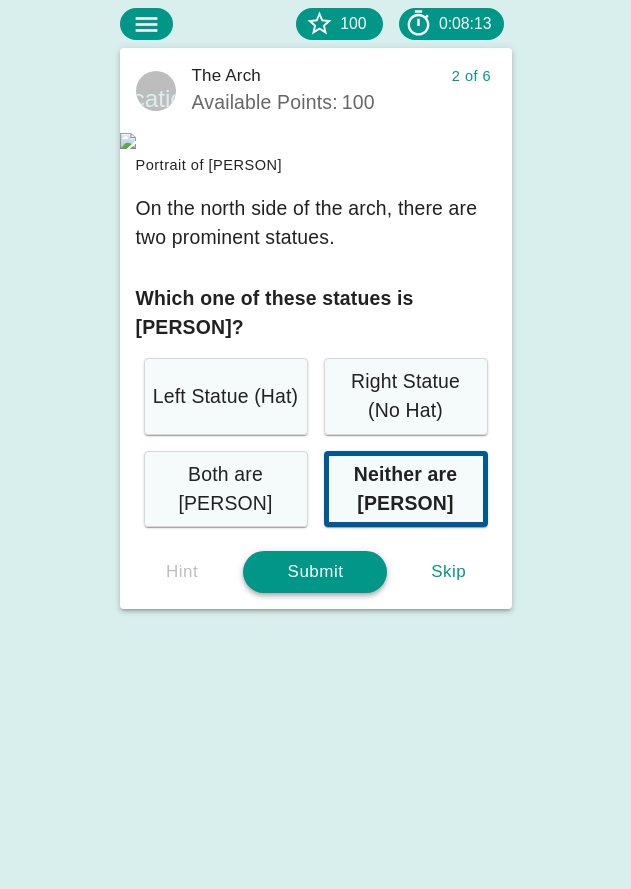 click on "Submit" at bounding box center (315, 572) 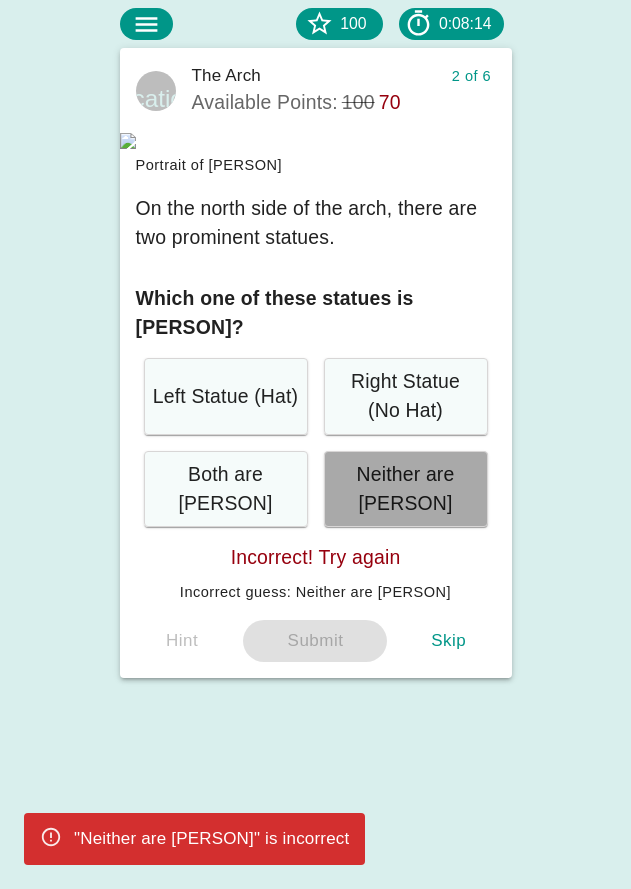 scroll, scrollTop: 46, scrollLeft: 0, axis: vertical 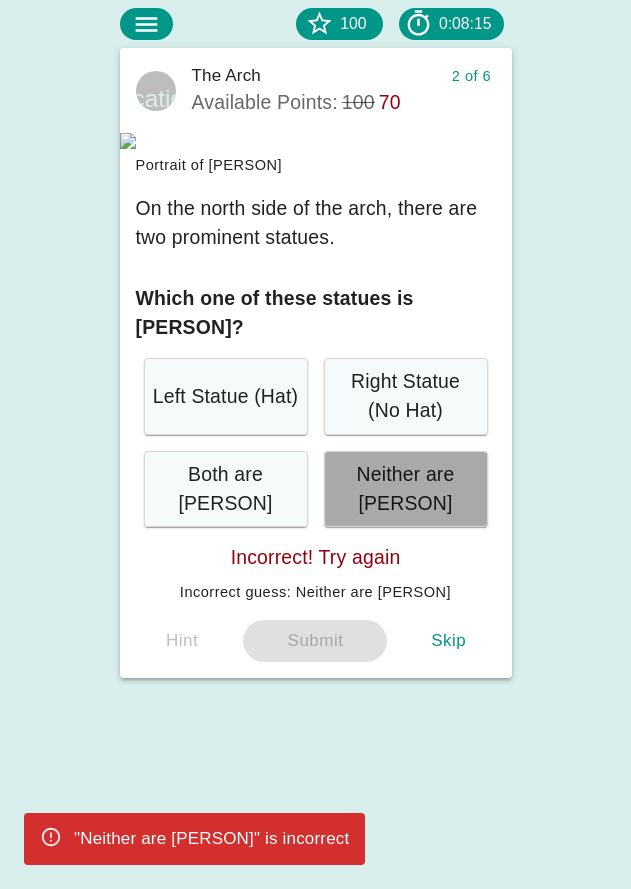 click on "Both are [PERSON]" at bounding box center [225, 396] 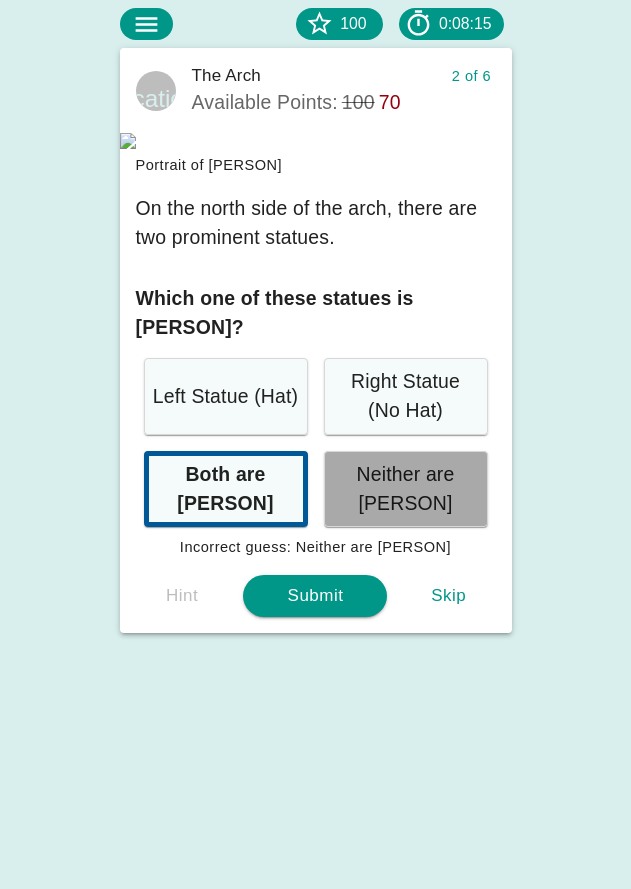 scroll, scrollTop: 1, scrollLeft: 0, axis: vertical 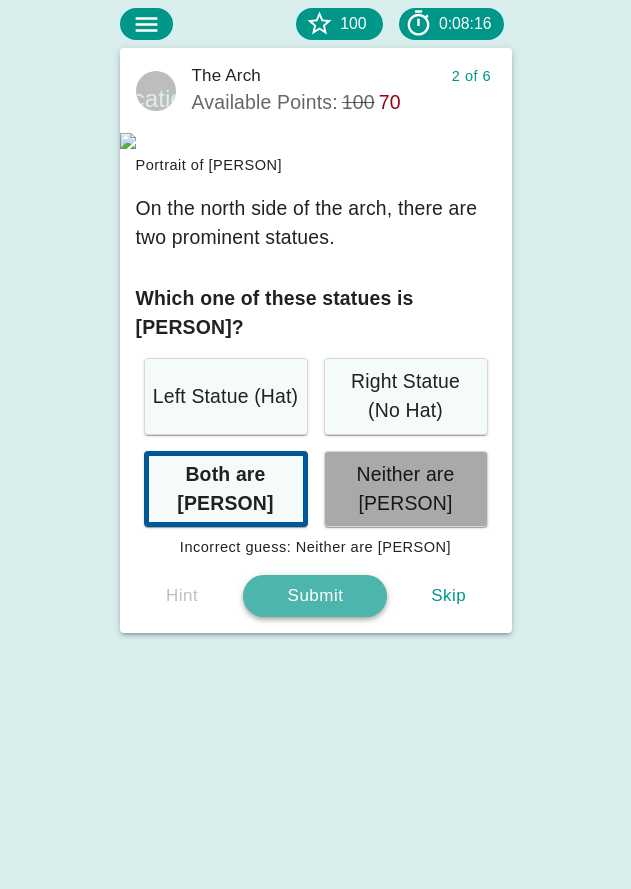 click on "Submit" at bounding box center (315, 596) 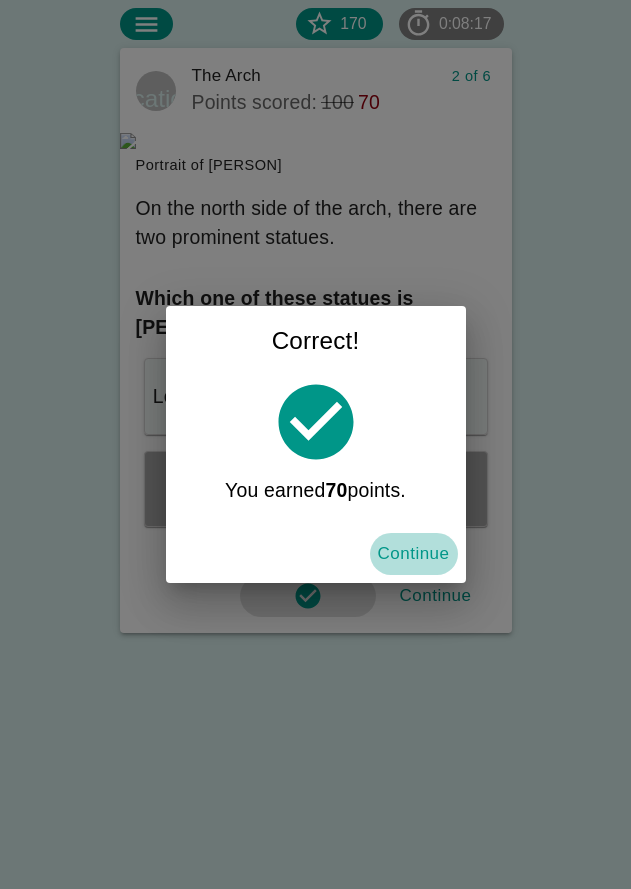 click on "Continue" at bounding box center (414, 554) 